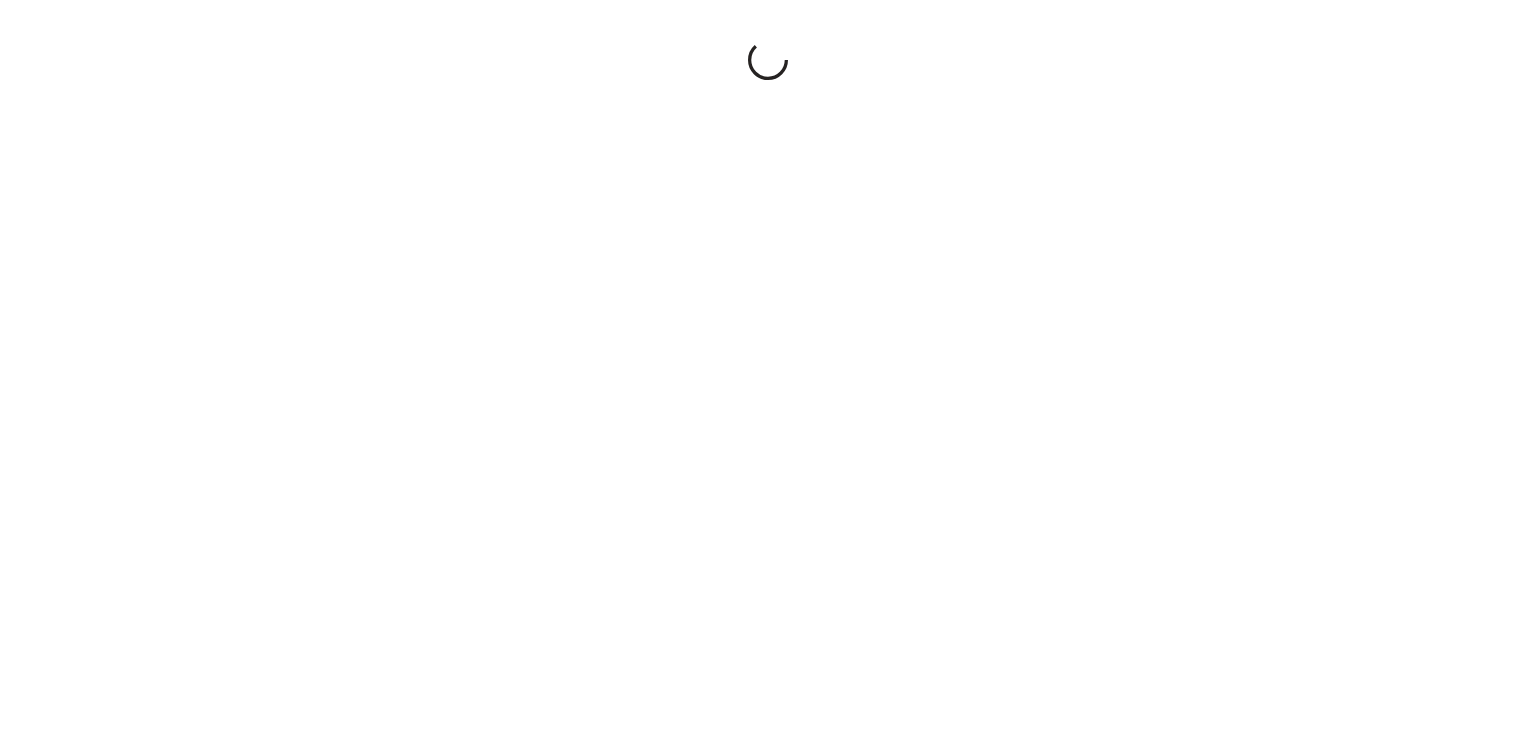 scroll, scrollTop: 0, scrollLeft: 0, axis: both 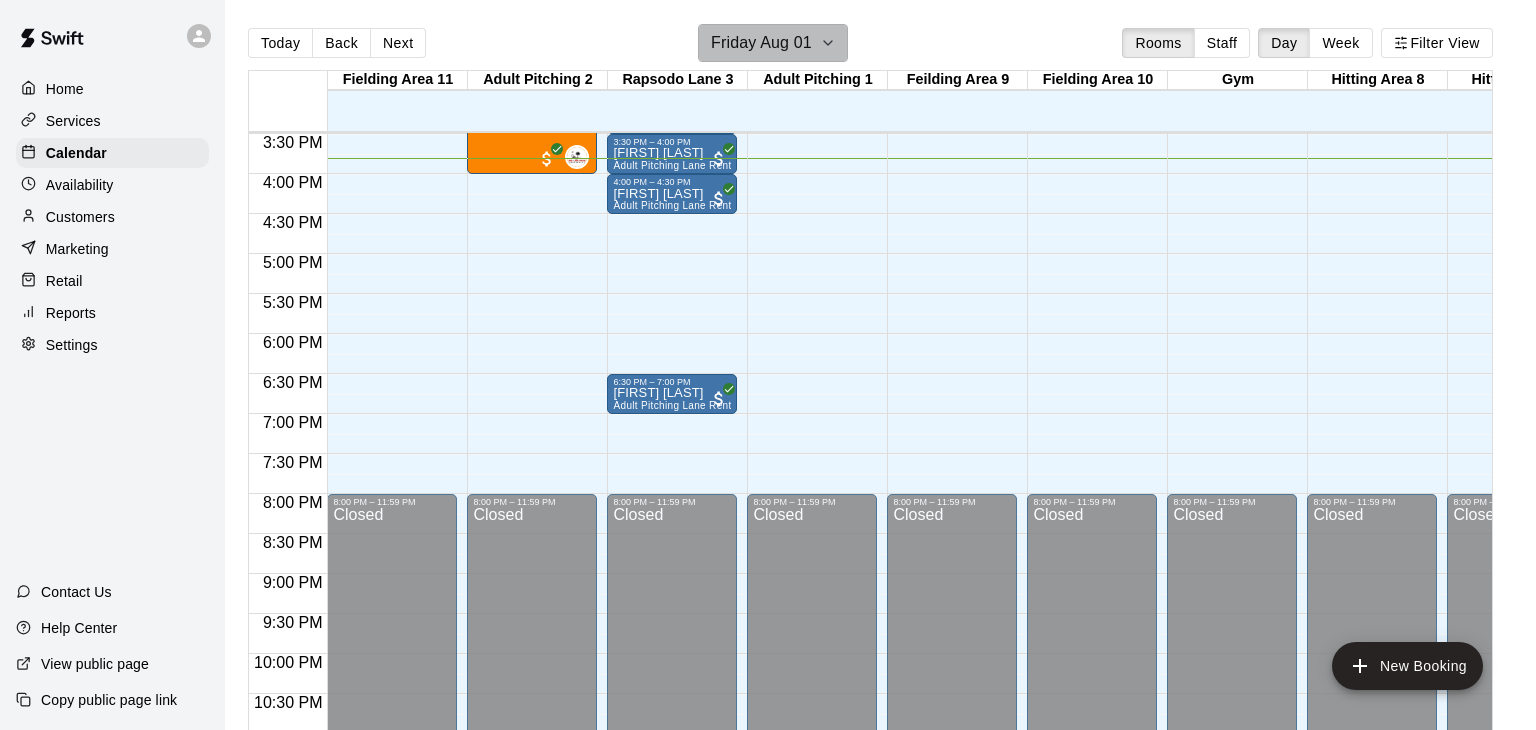 click on "Friday Aug 01" at bounding box center (773, 43) 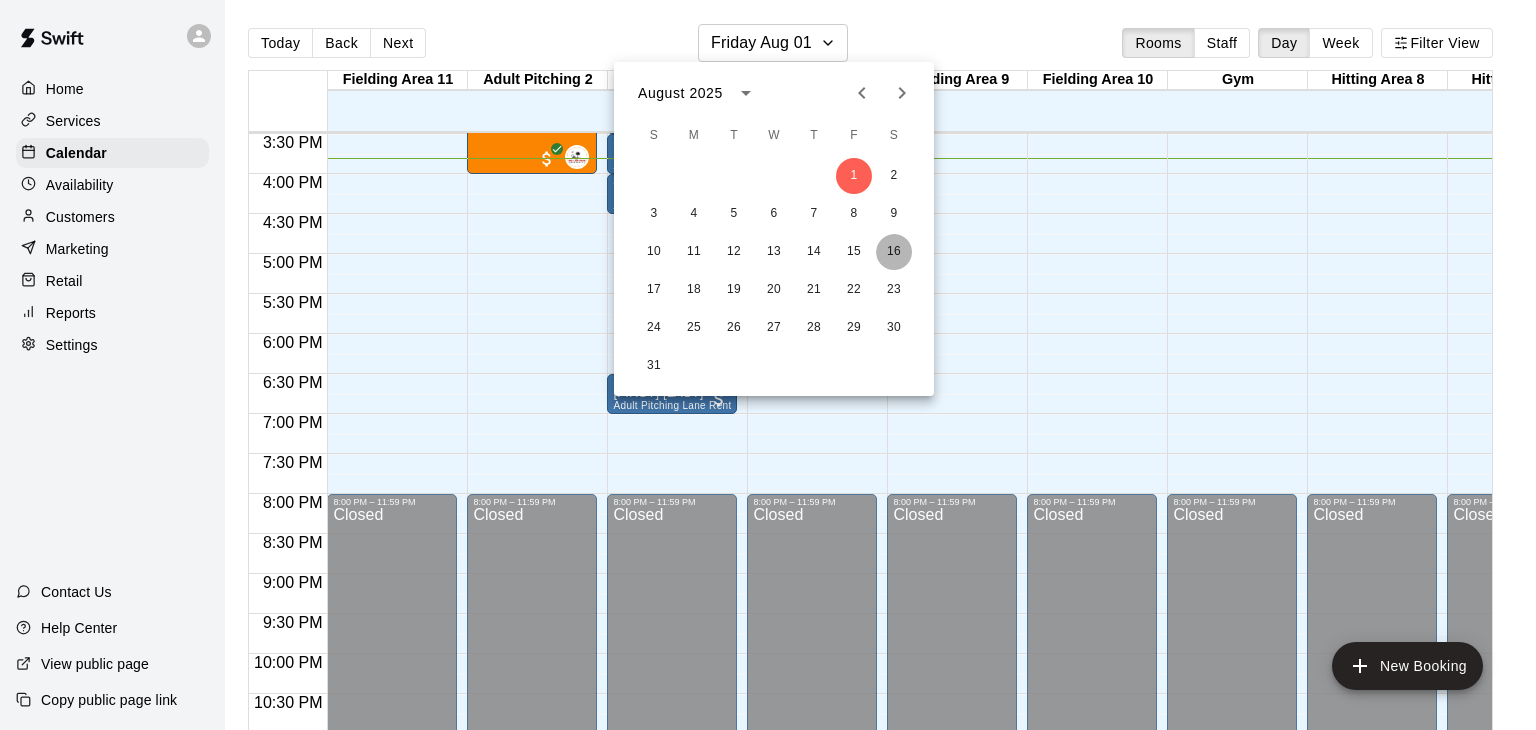 click on "16" at bounding box center [894, 252] 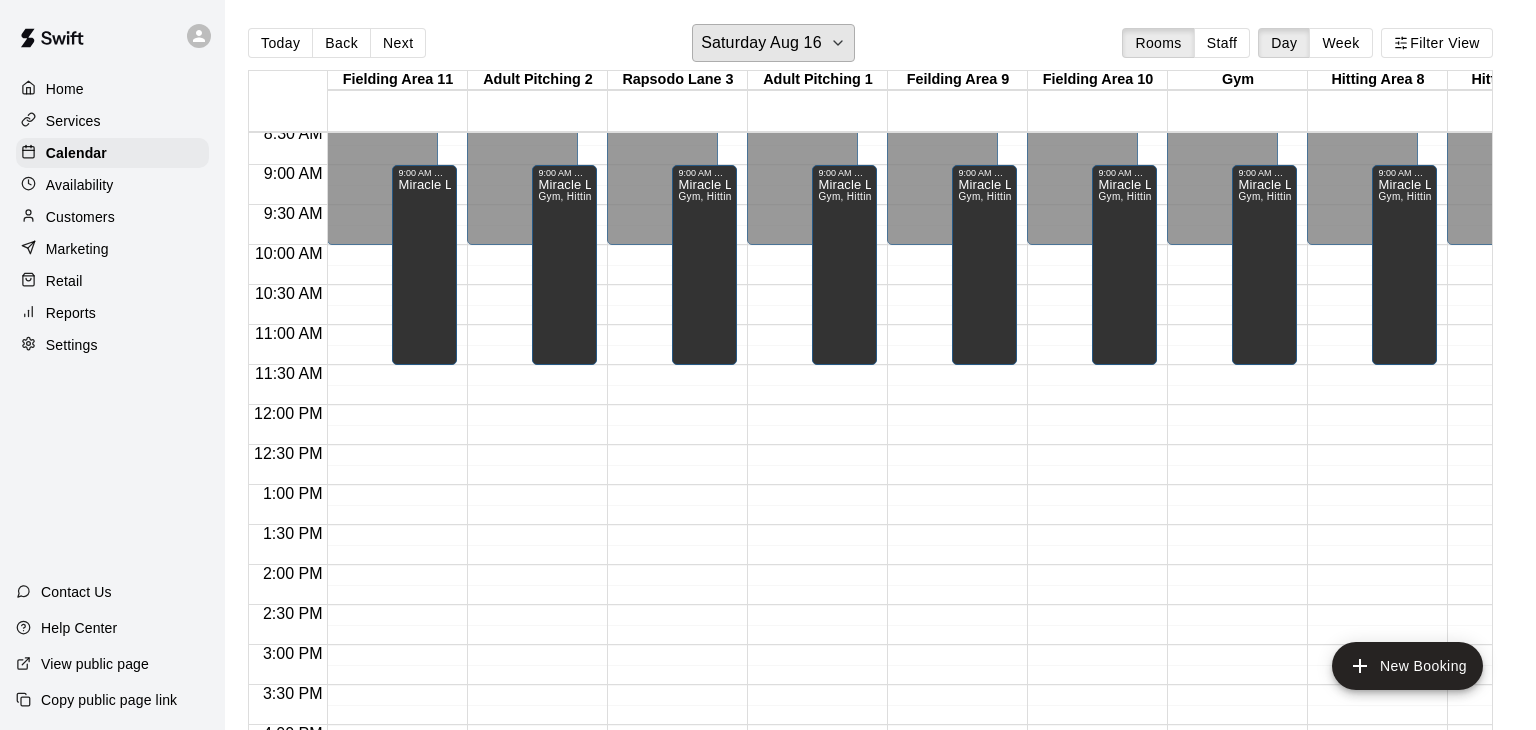 scroll, scrollTop: 685, scrollLeft: 0, axis: vertical 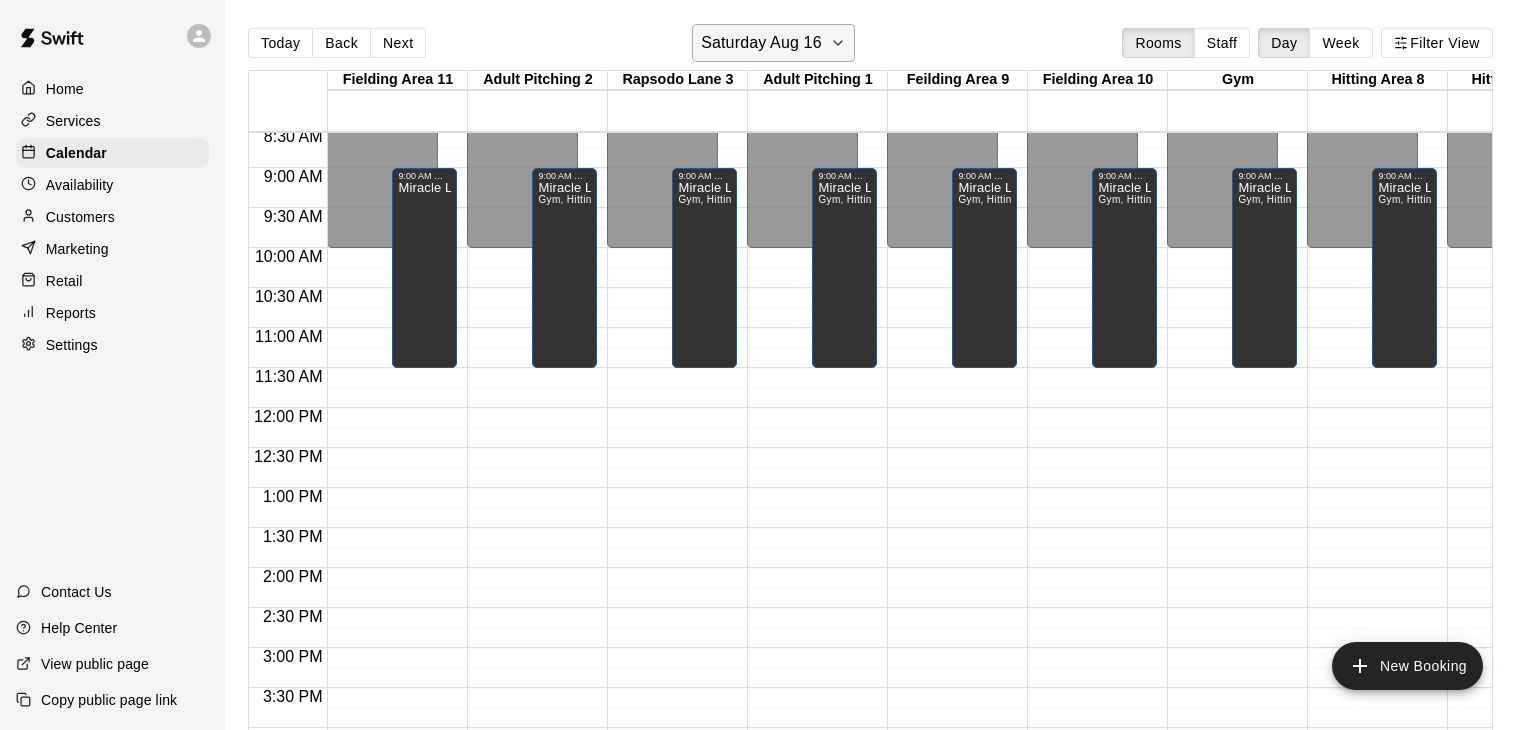 click 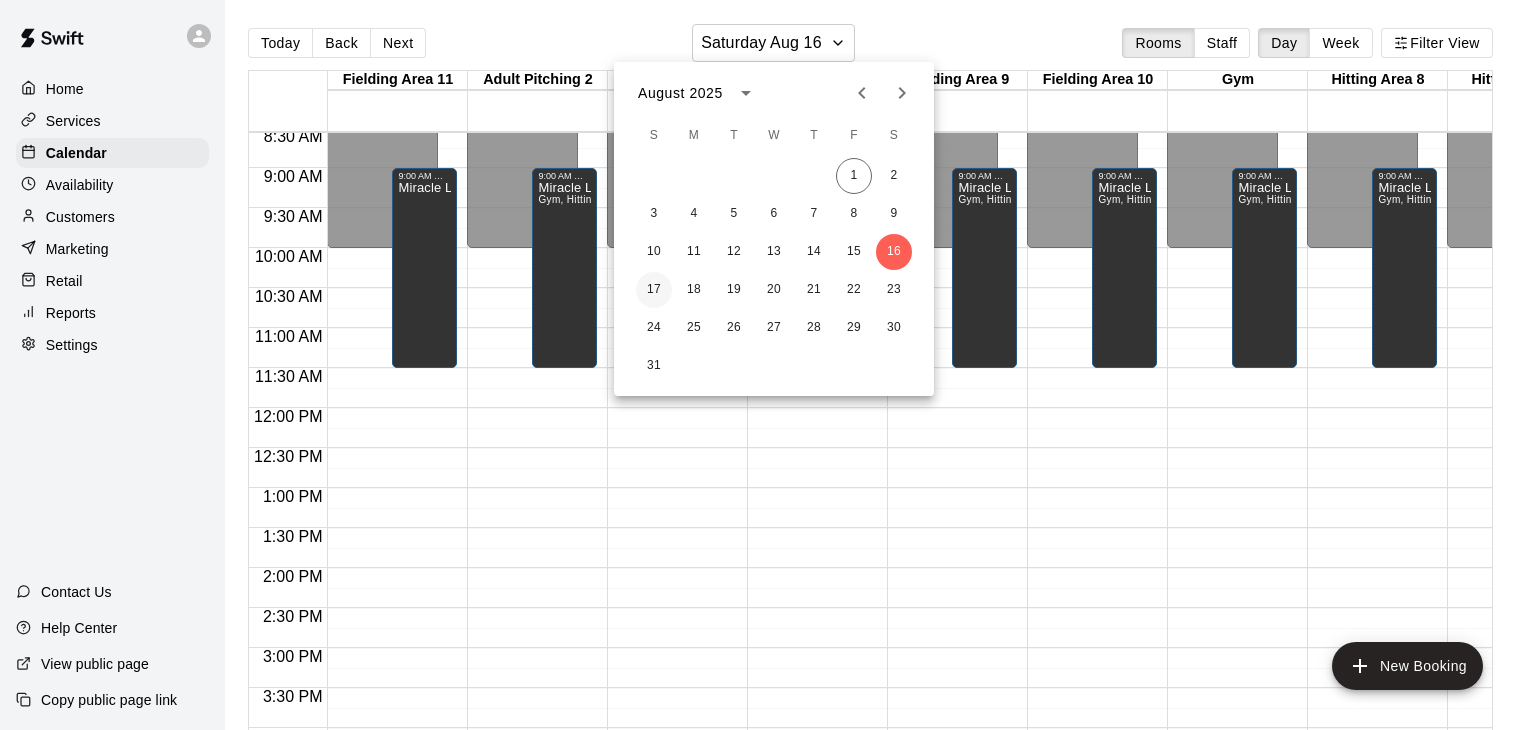 click on "17" at bounding box center [654, 290] 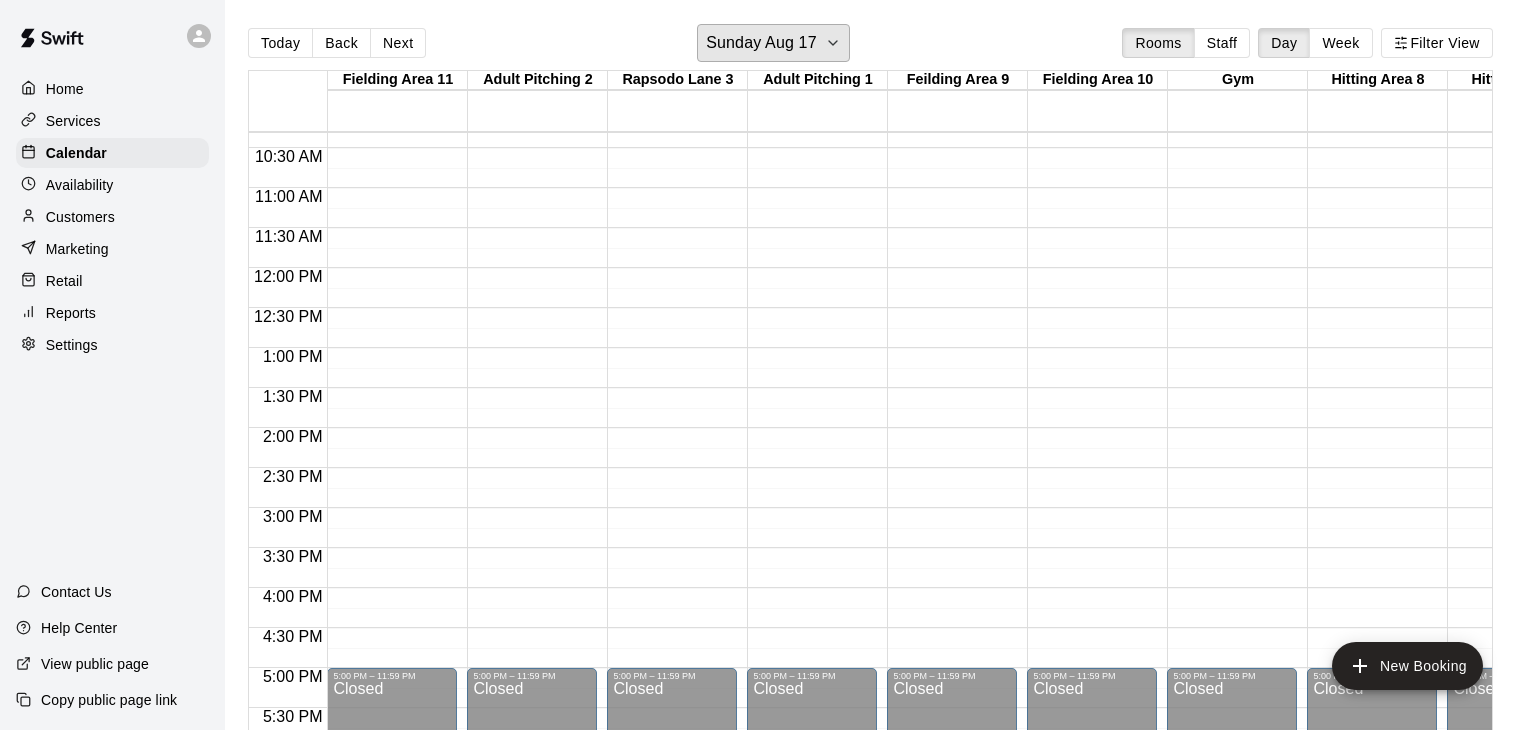 scroll, scrollTop: 825, scrollLeft: 260, axis: both 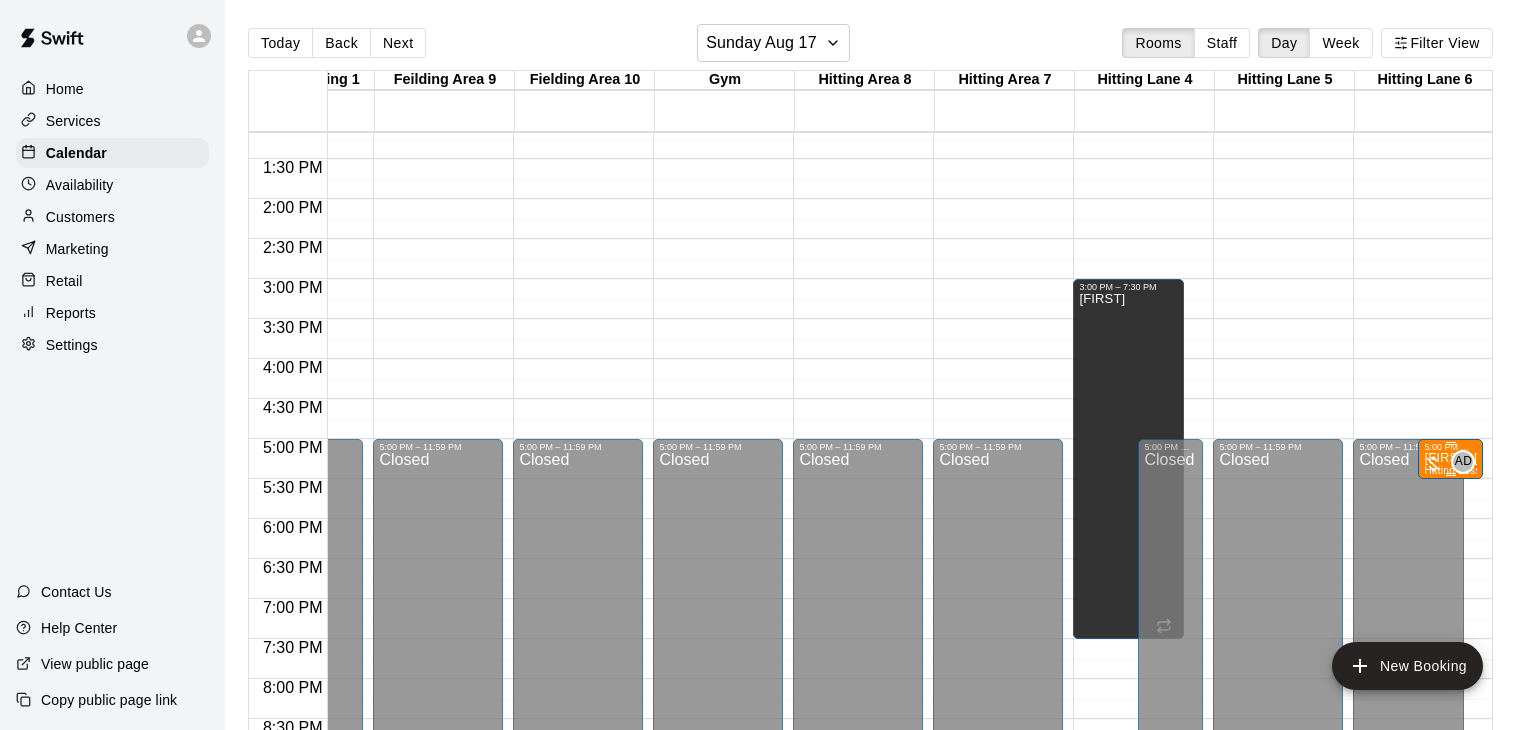 click at bounding box center [1423, 464] 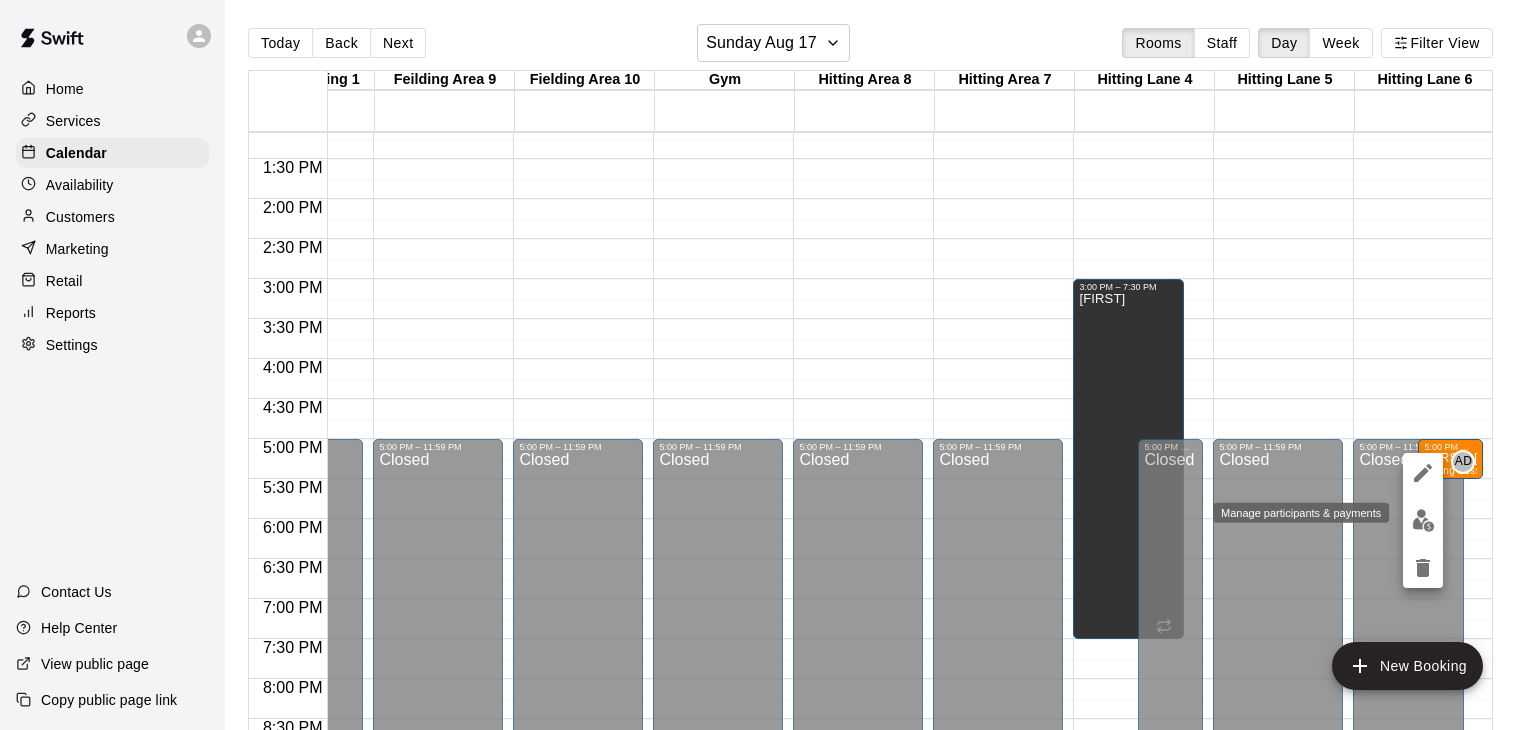 click at bounding box center (1423, 520) 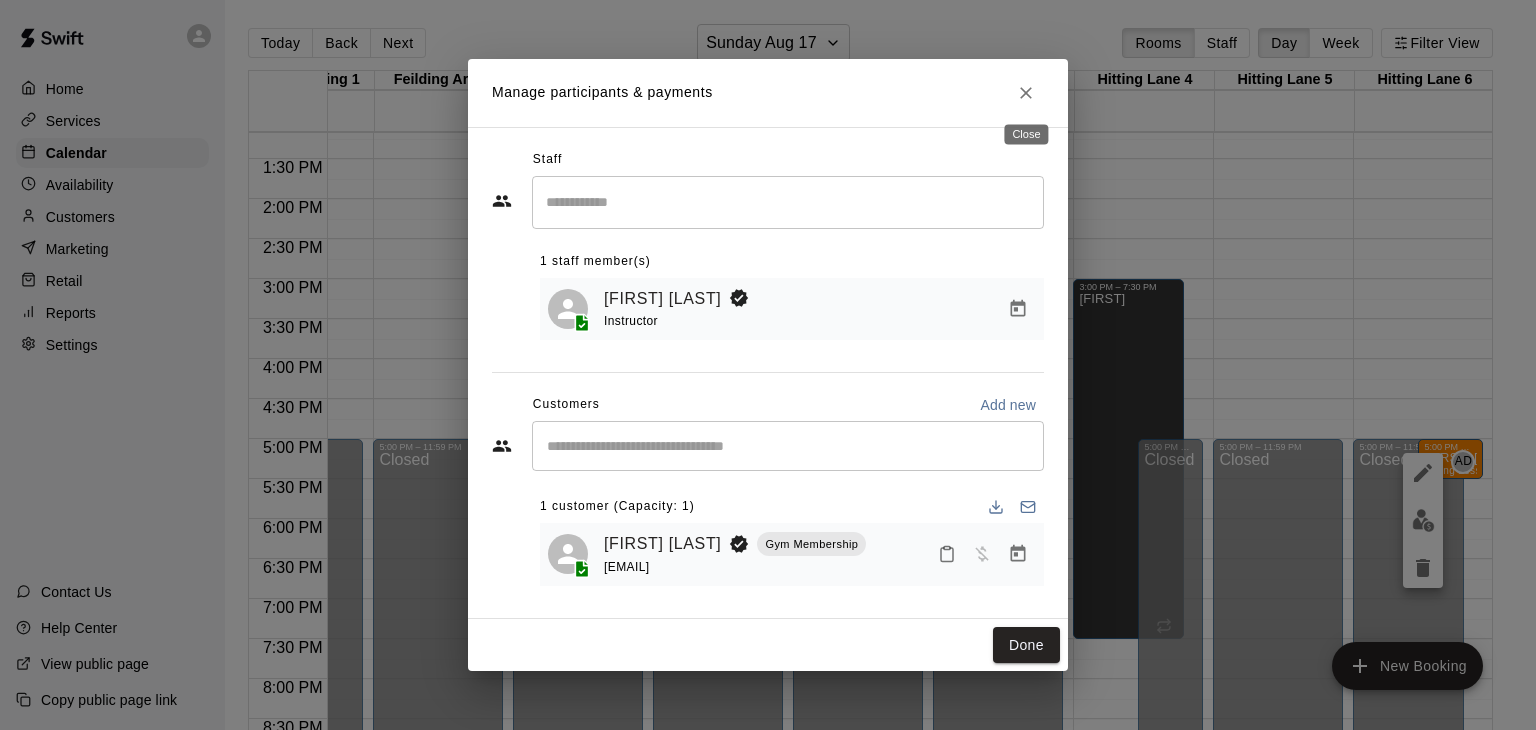 click 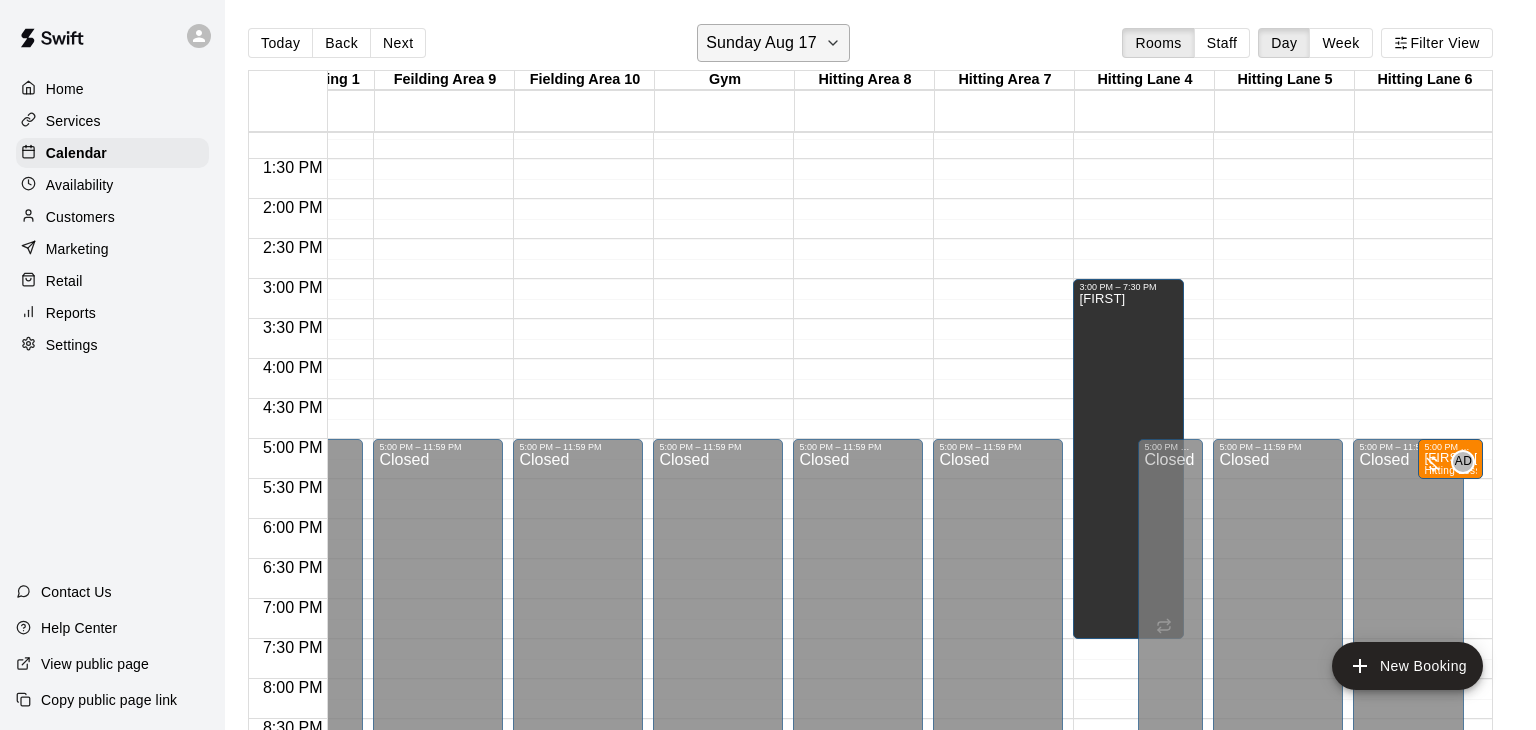 click on "Sunday Aug 17" at bounding box center [773, 43] 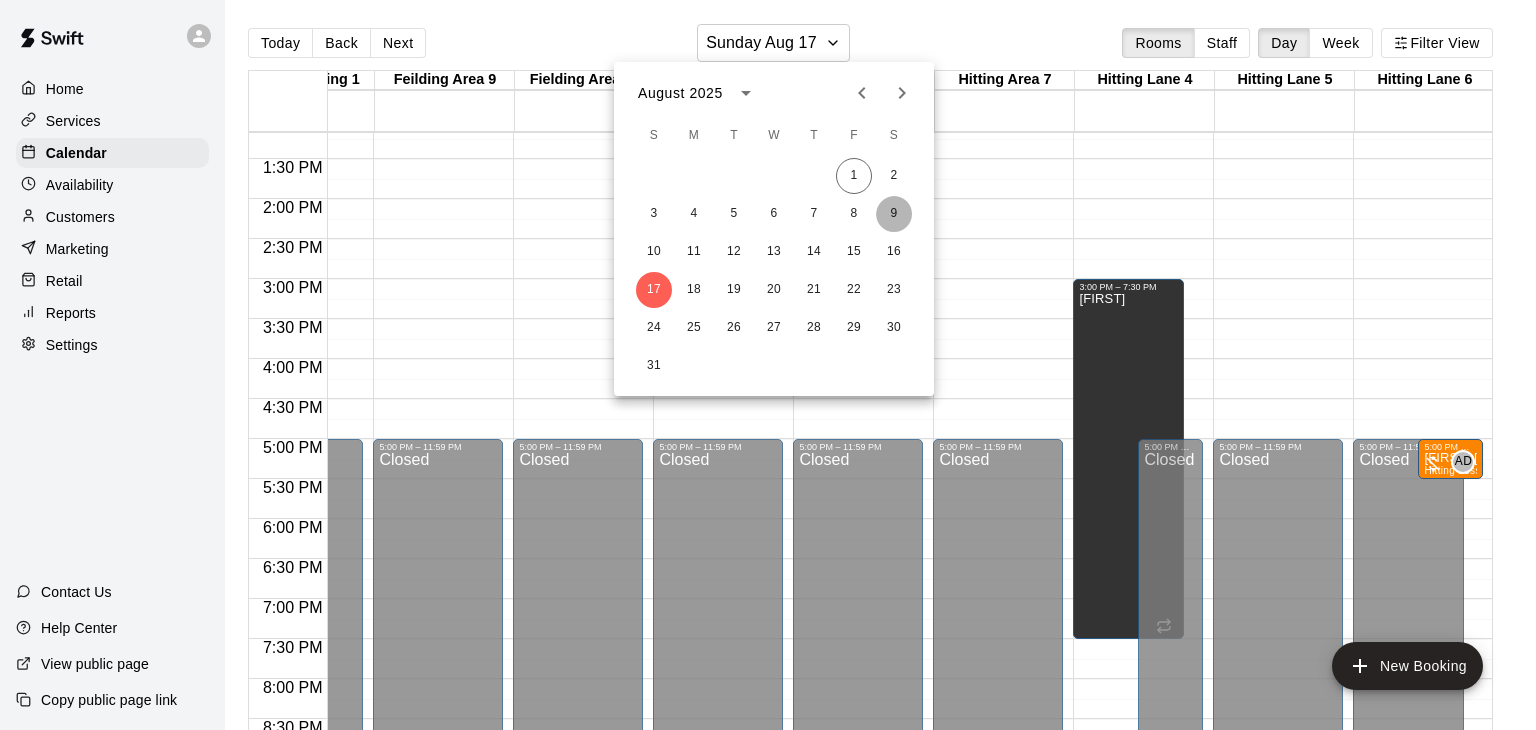 click on "9" at bounding box center [894, 214] 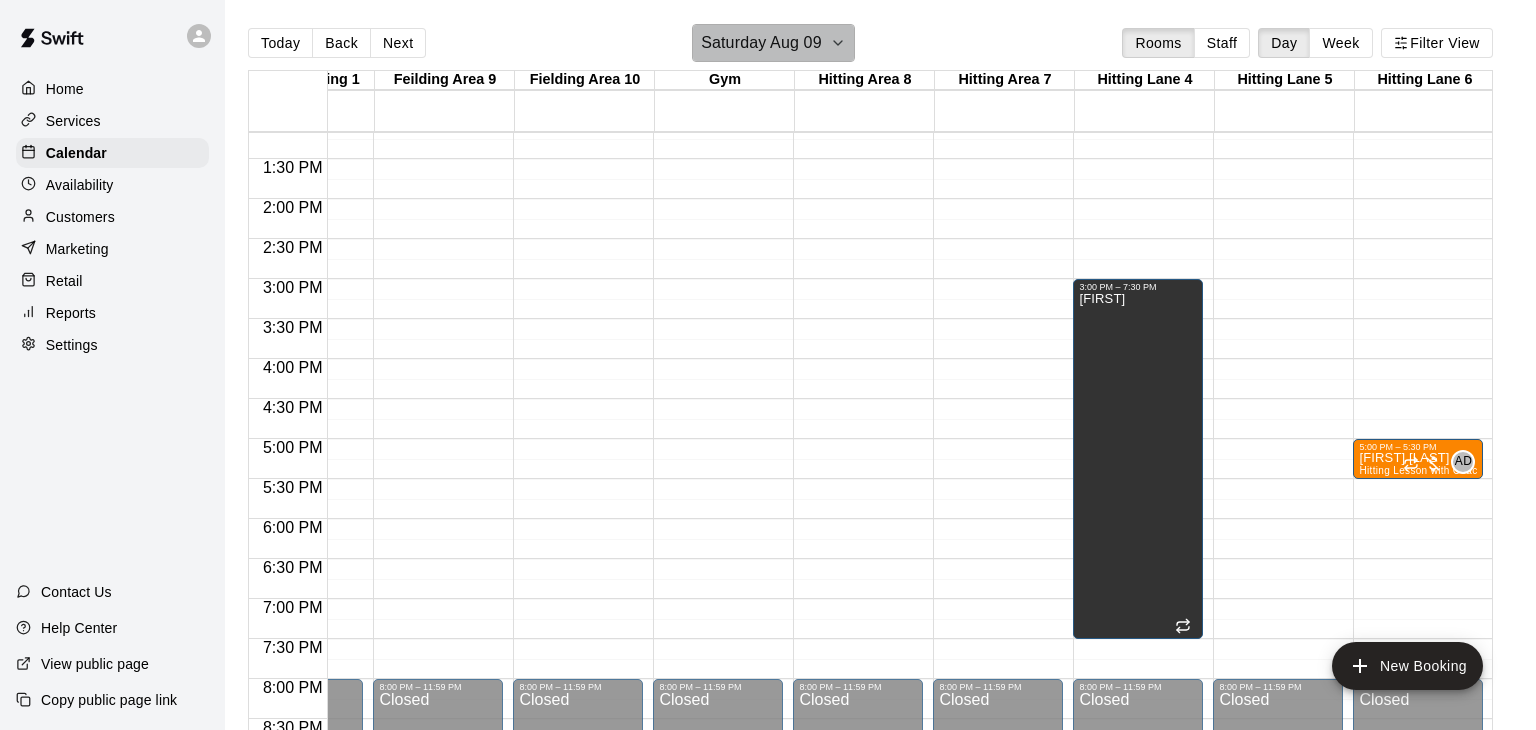 click on "Saturday Aug 09" at bounding box center [773, 43] 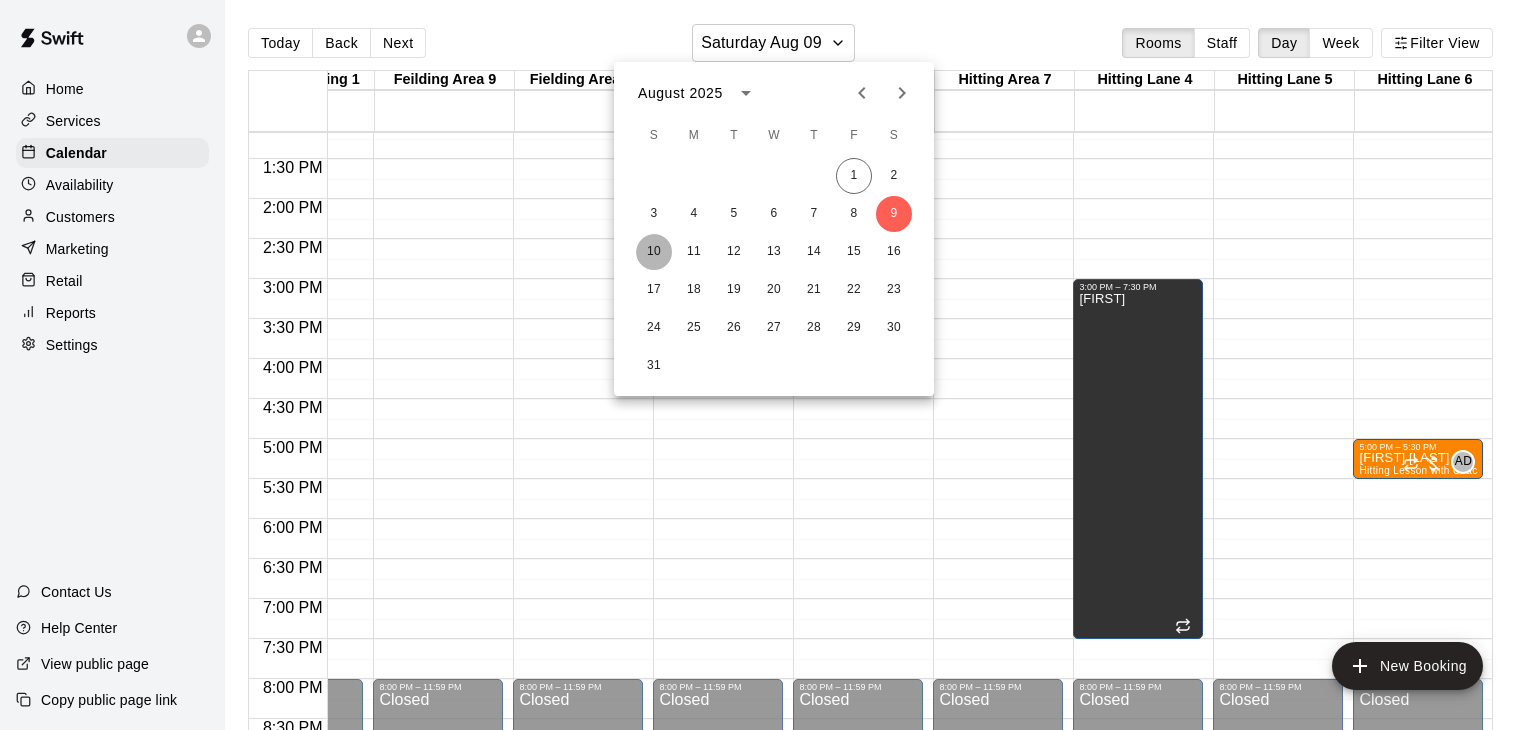 click on "10" at bounding box center [654, 252] 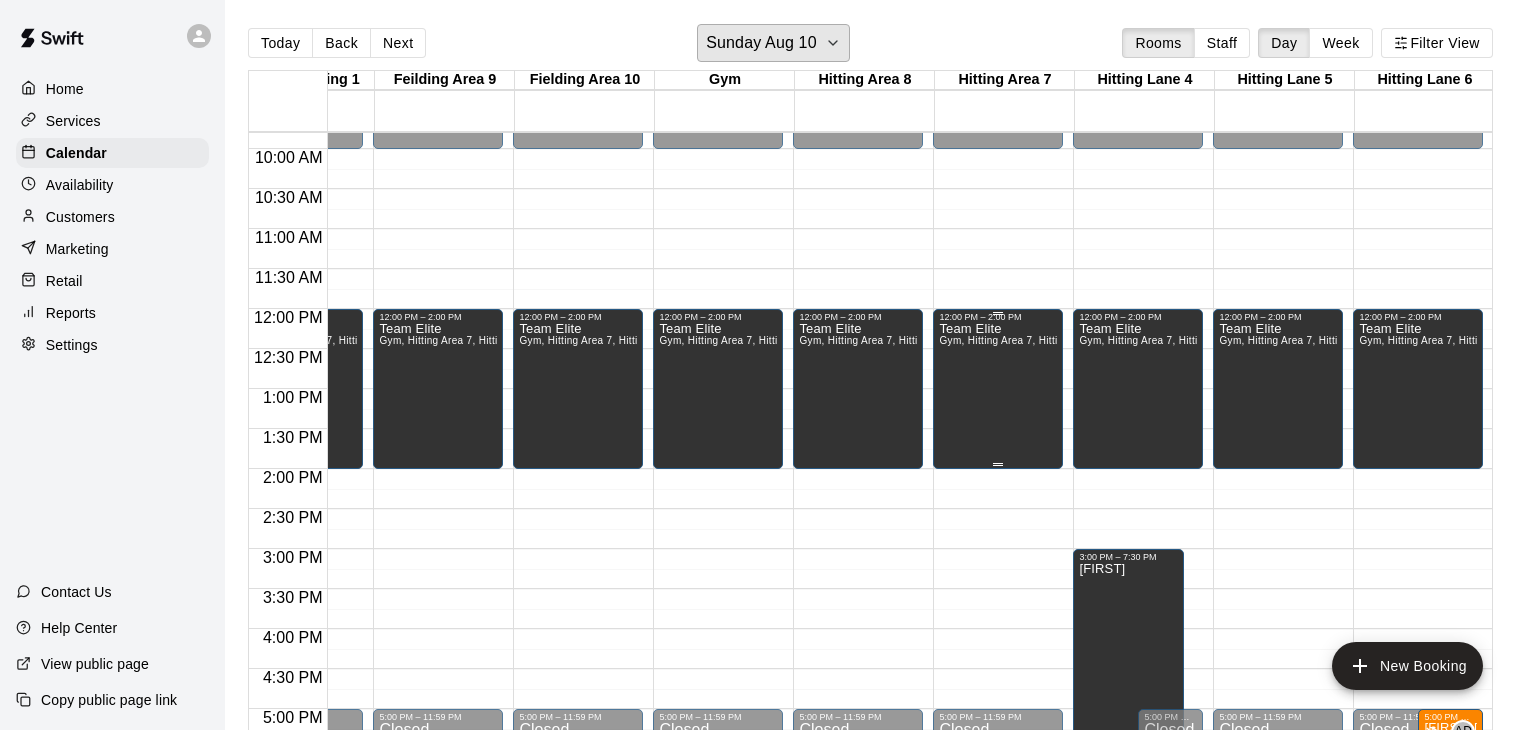 scroll, scrollTop: 779, scrollLeft: 514, axis: both 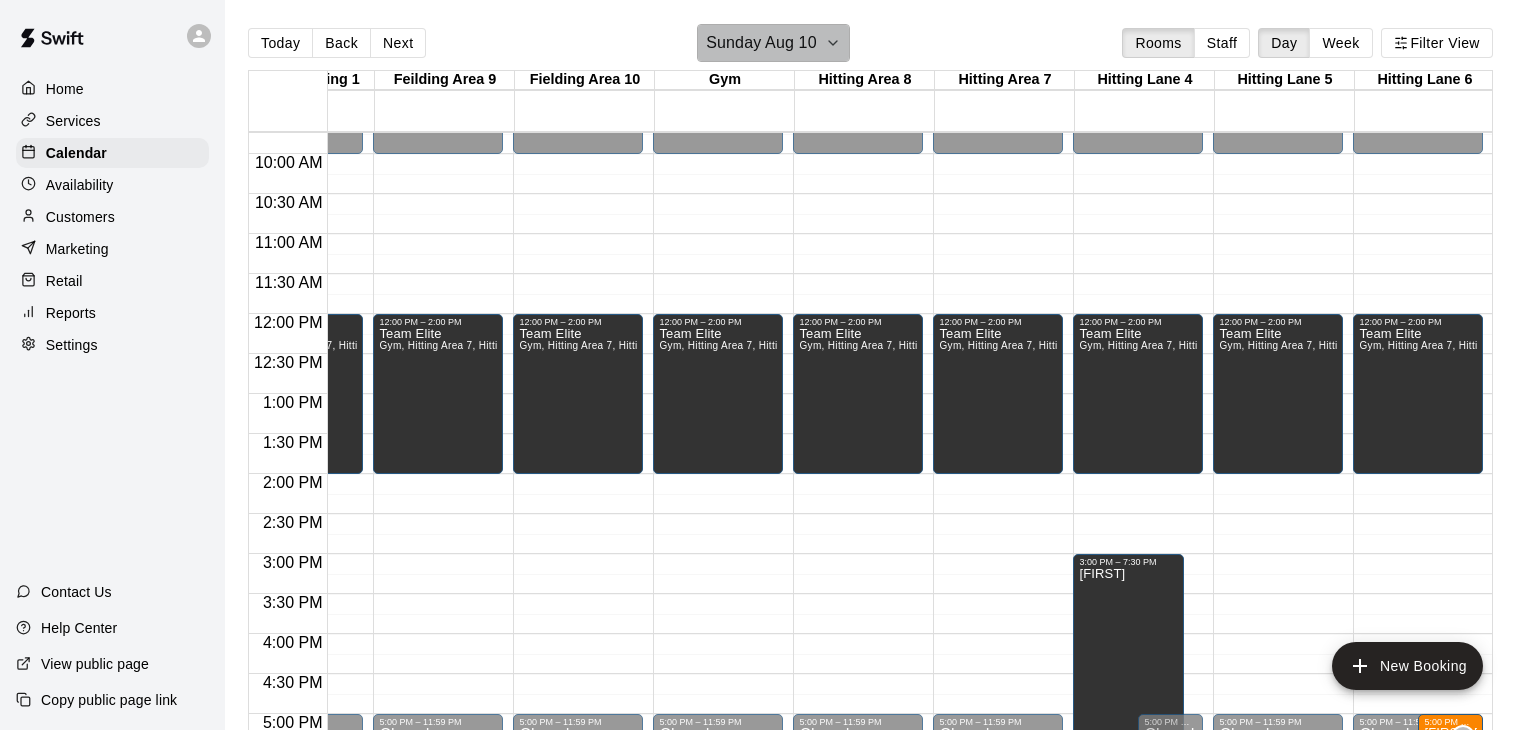 click 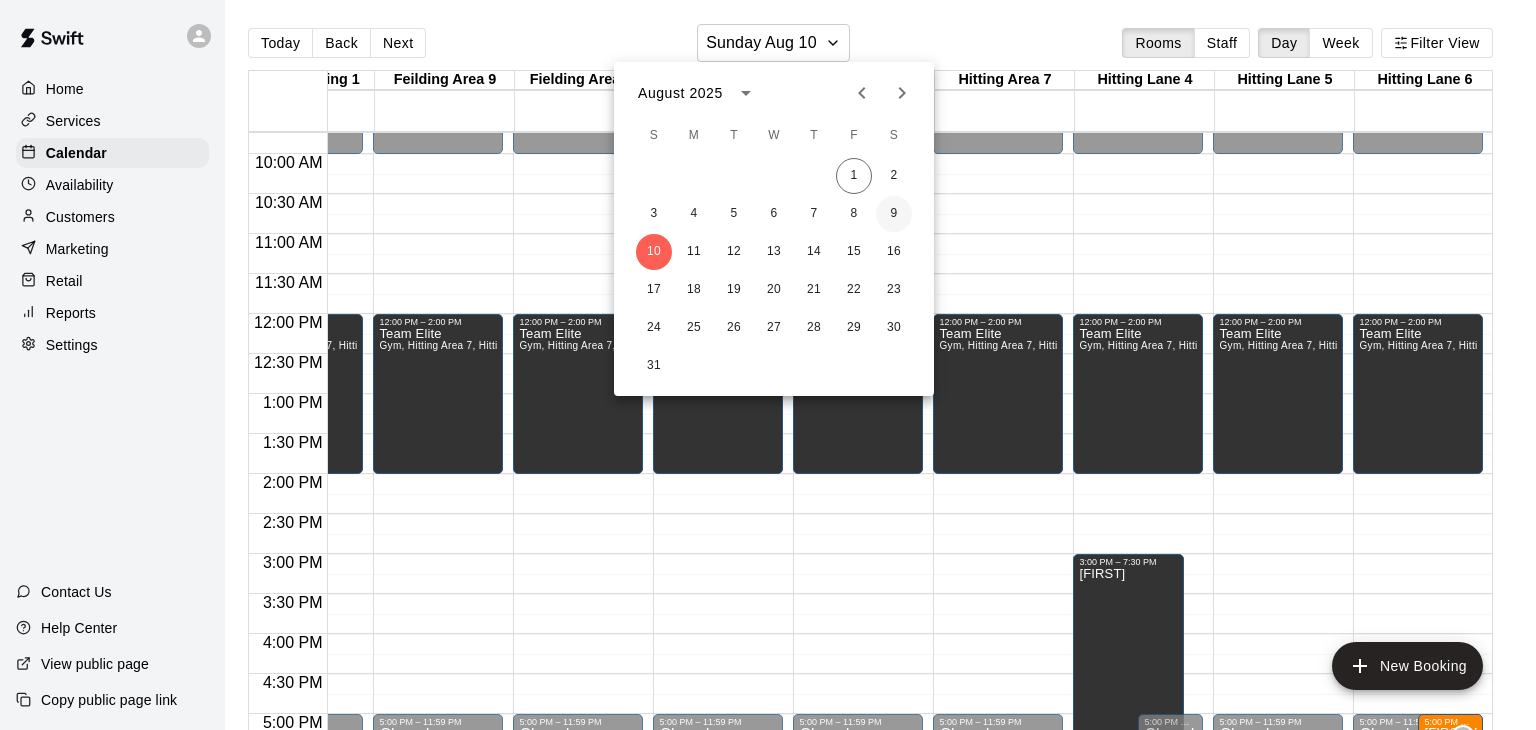click on "9" at bounding box center (894, 214) 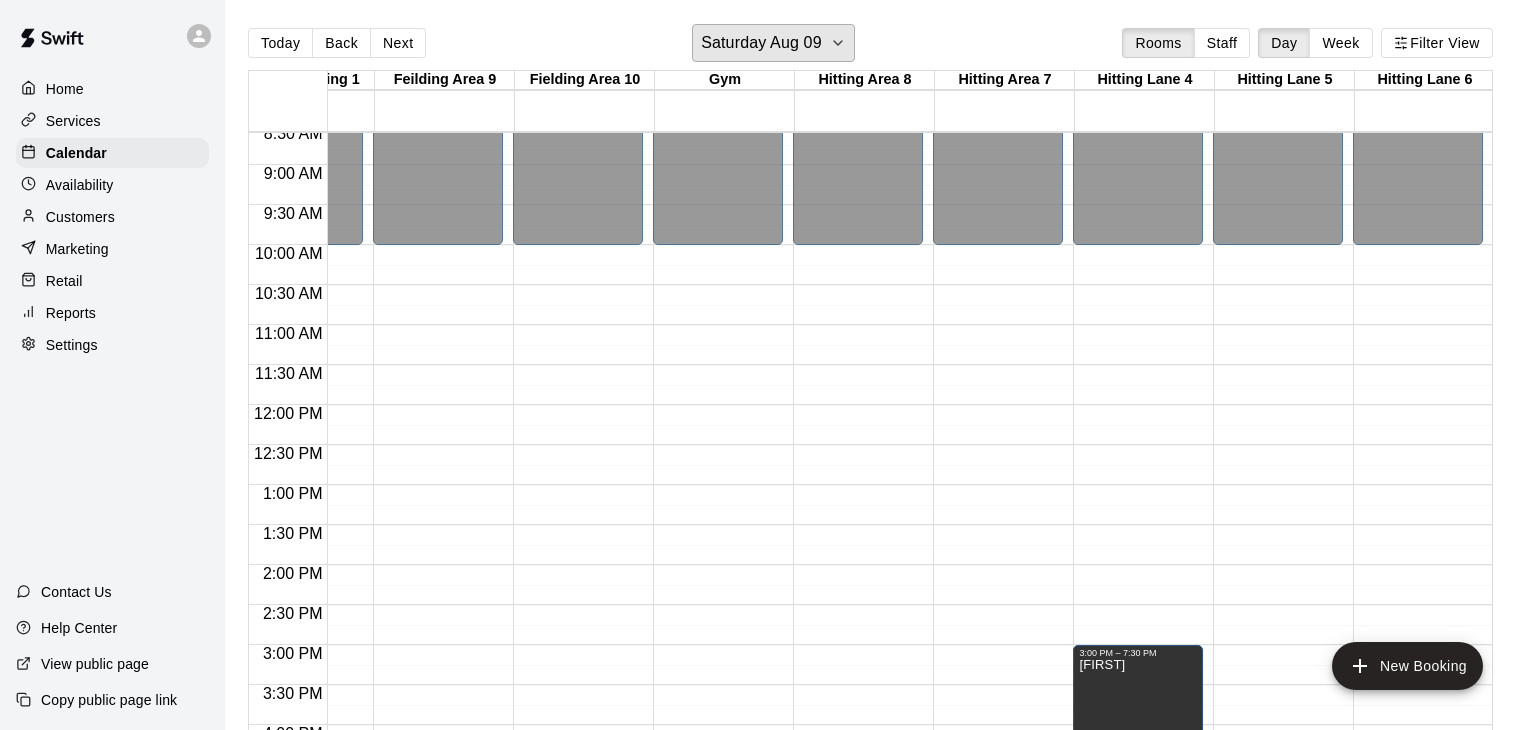 scroll, scrollTop: 685, scrollLeft: 514, axis: both 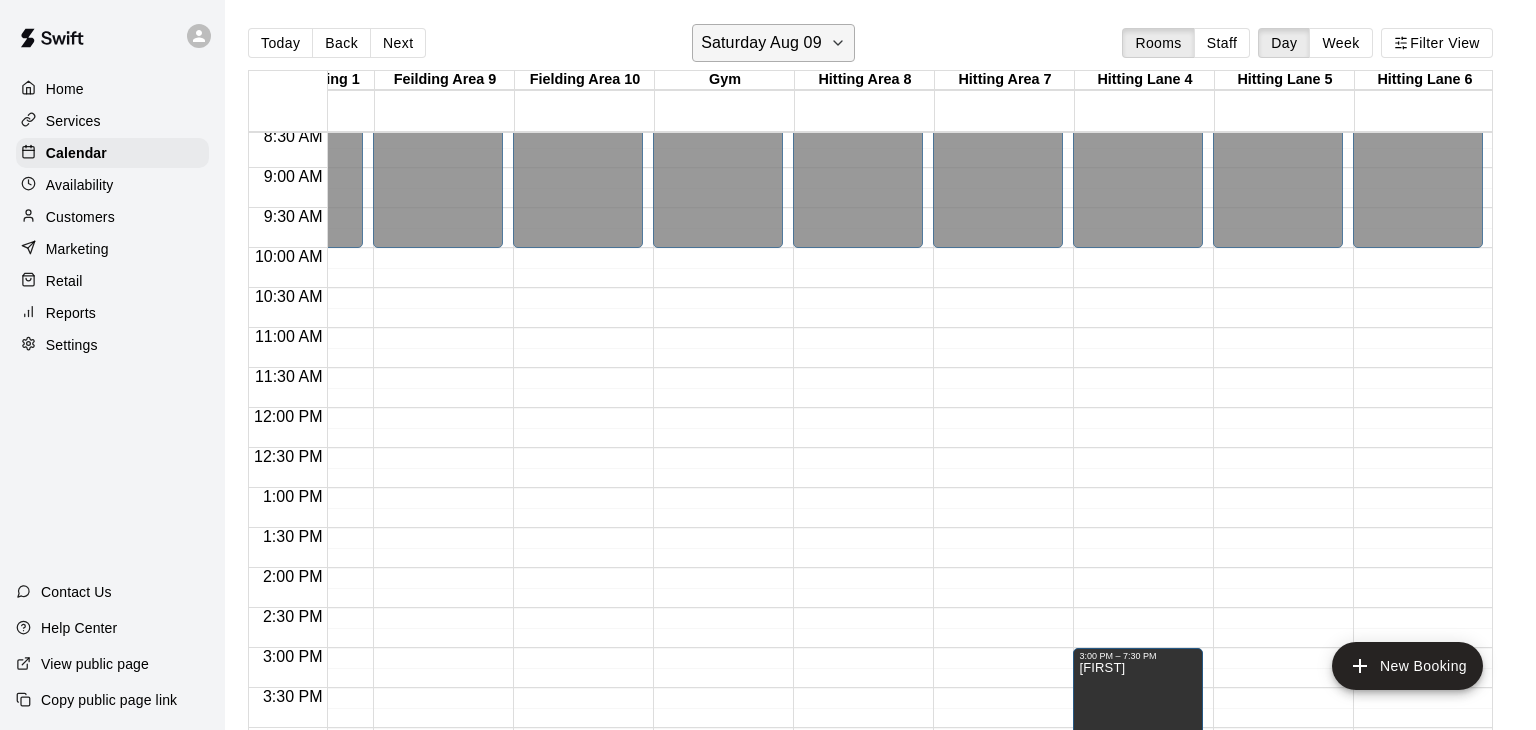 click 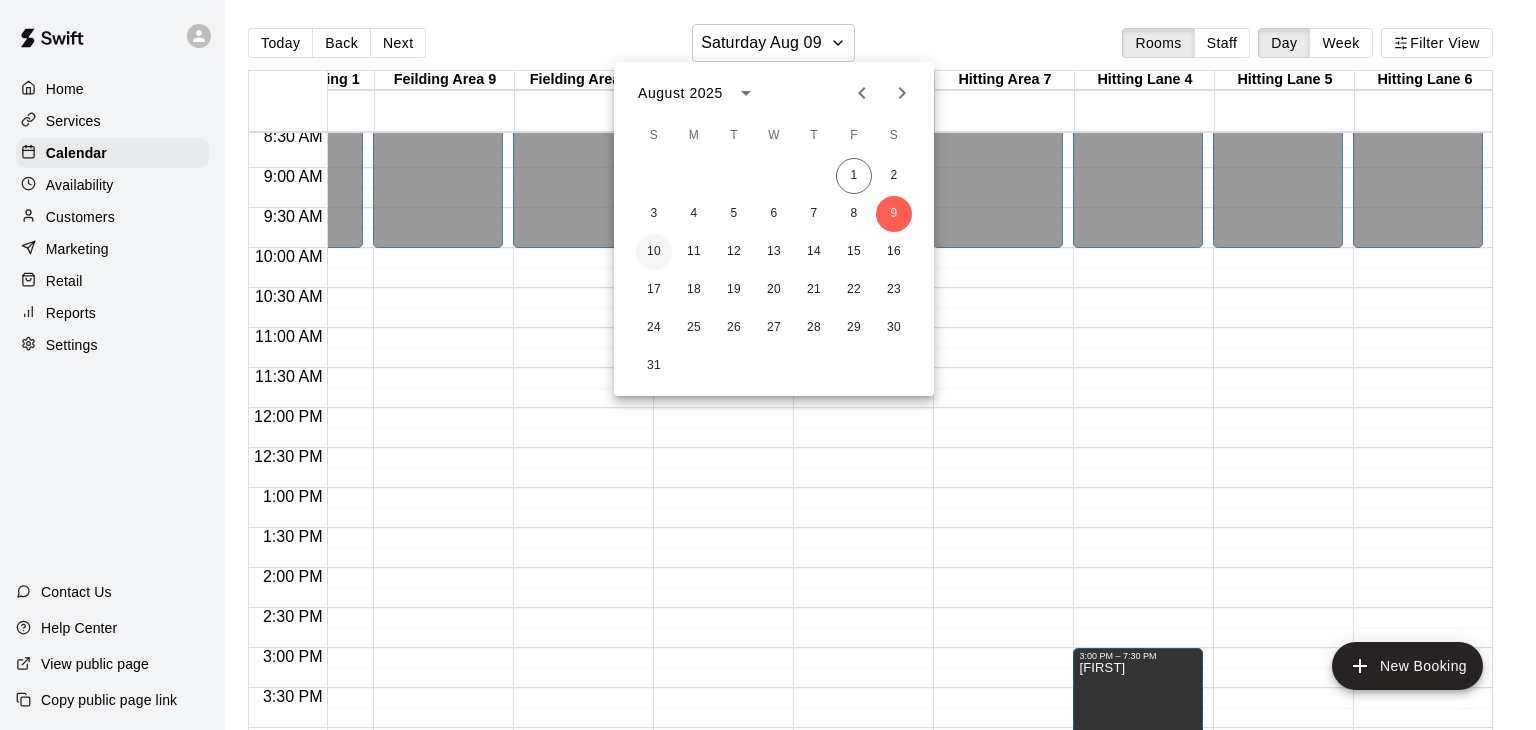 click on "10" at bounding box center [654, 252] 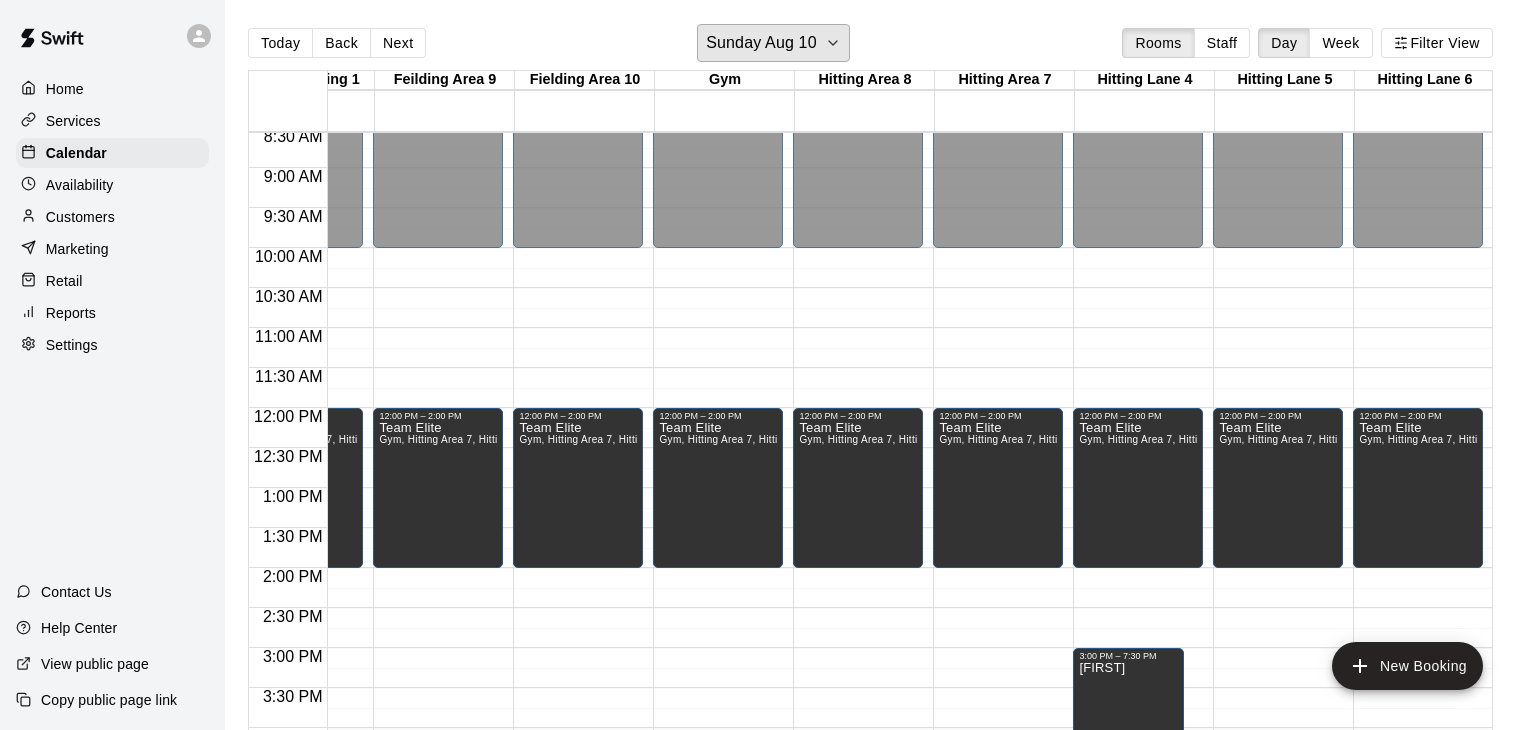 scroll, scrollTop: 32, scrollLeft: 0, axis: vertical 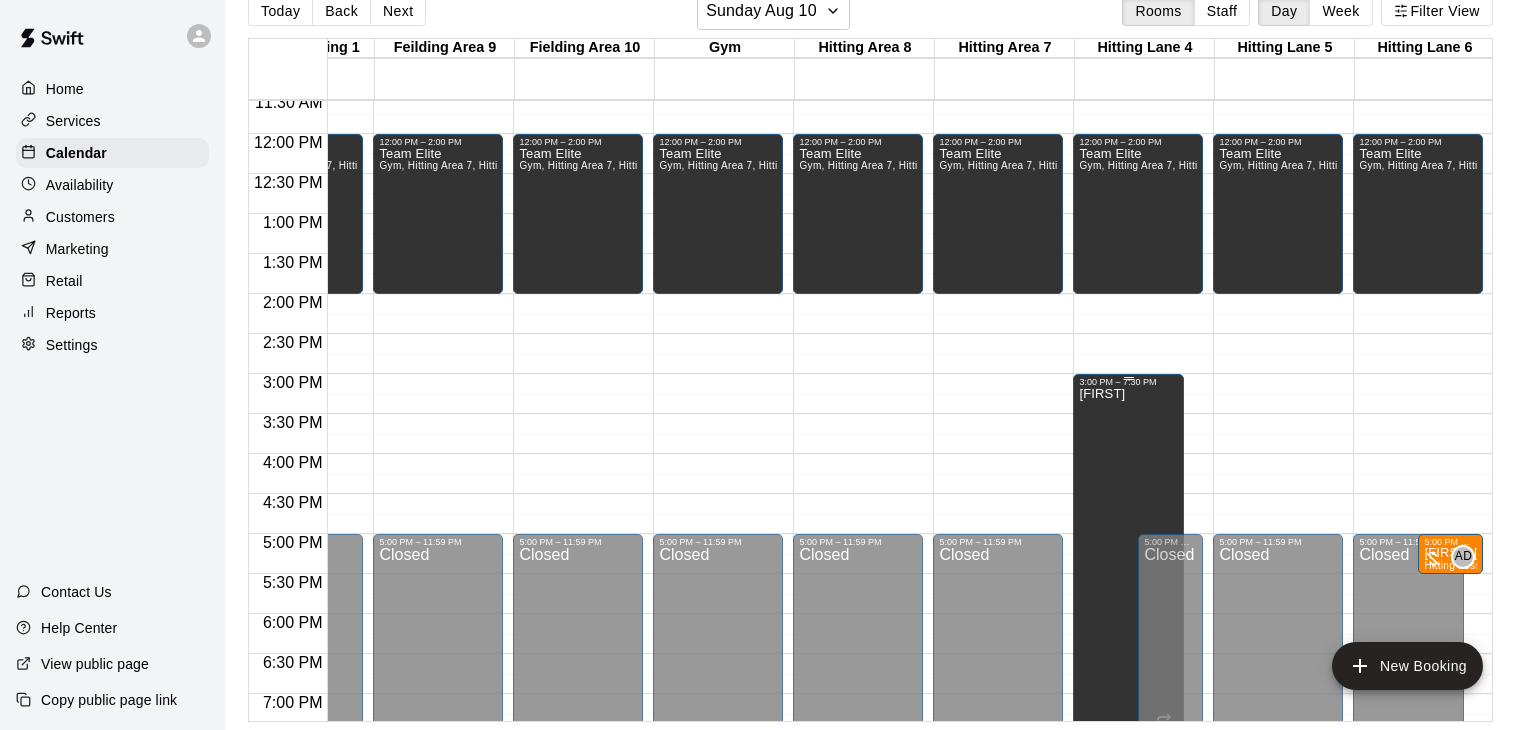 click on "[FIRST]" at bounding box center (1128, 752) 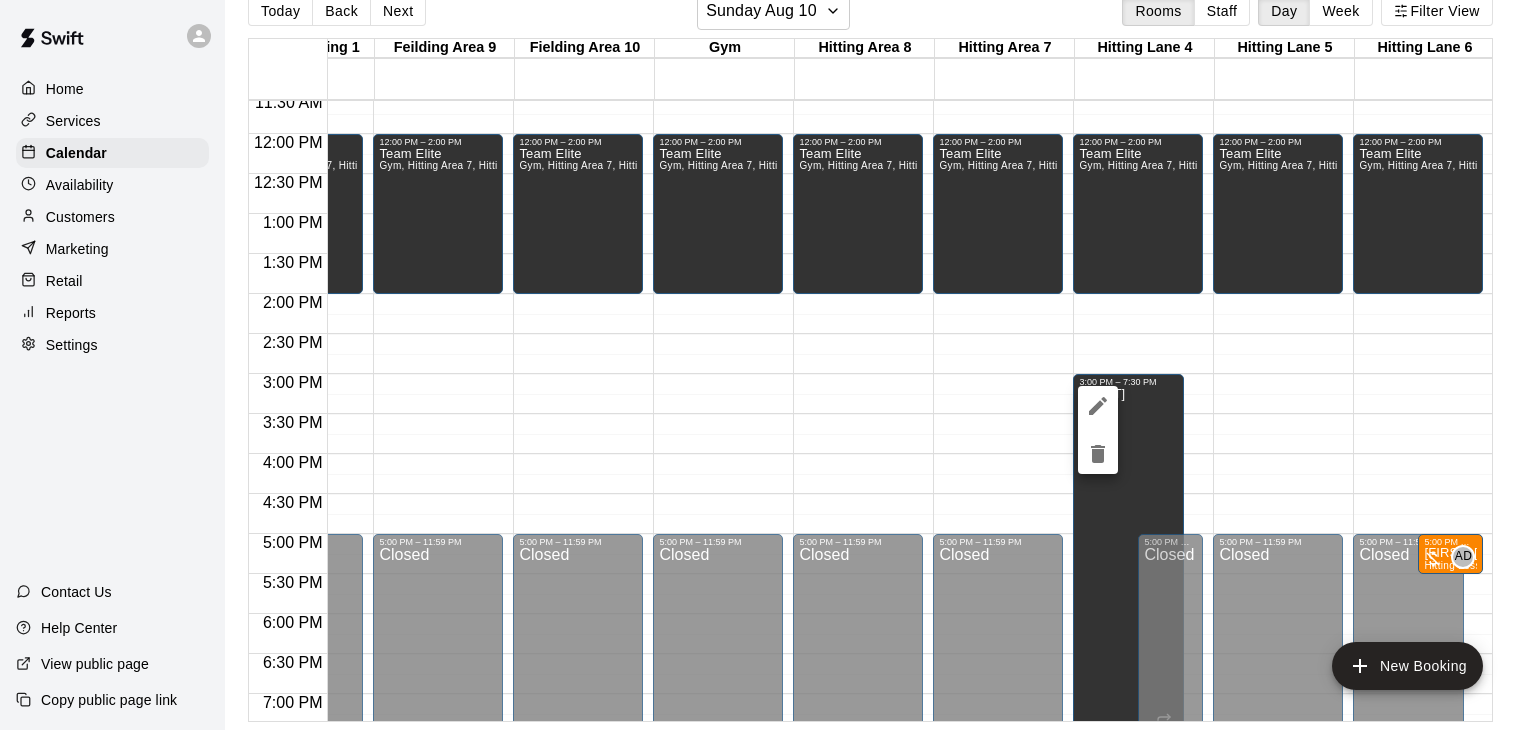 click 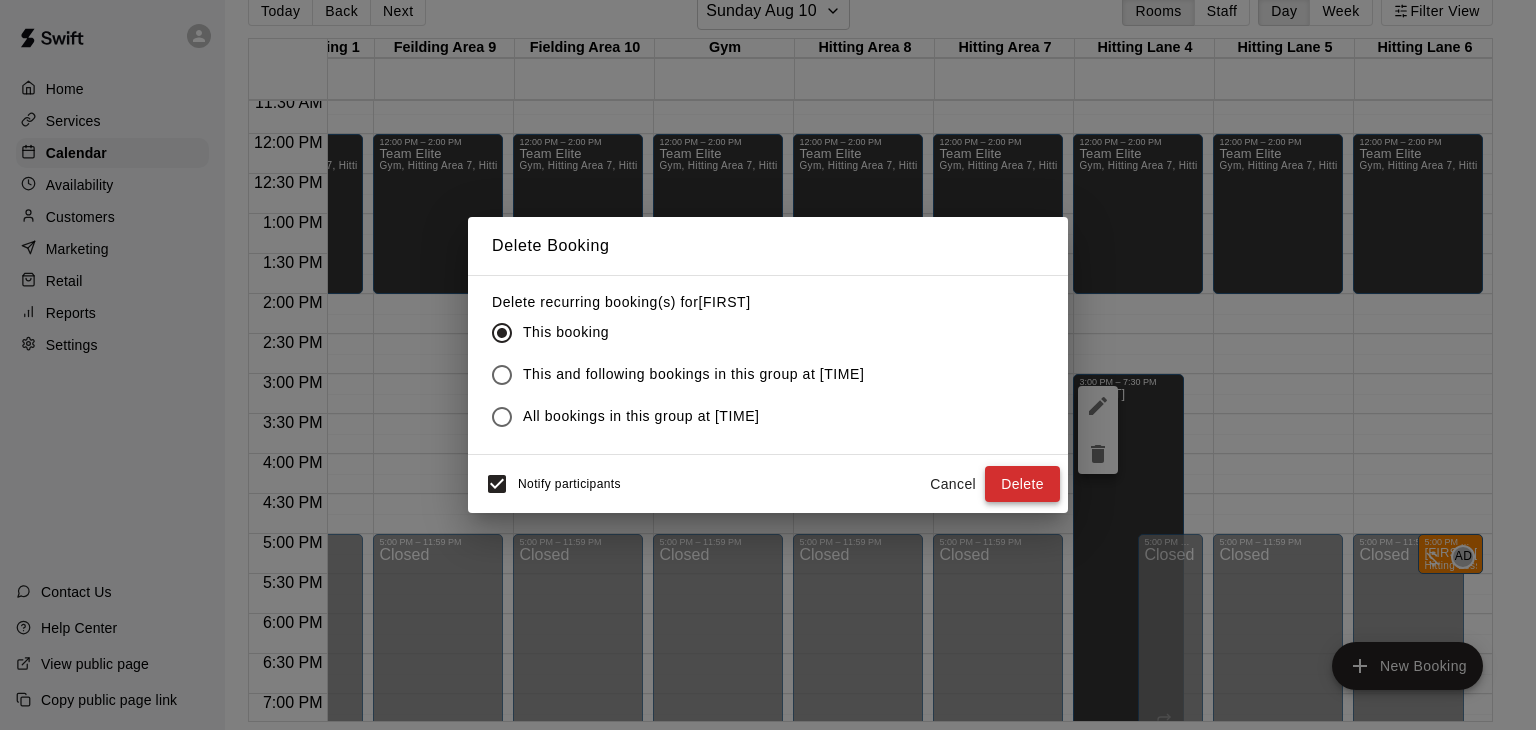 click on "Delete" at bounding box center (1022, 484) 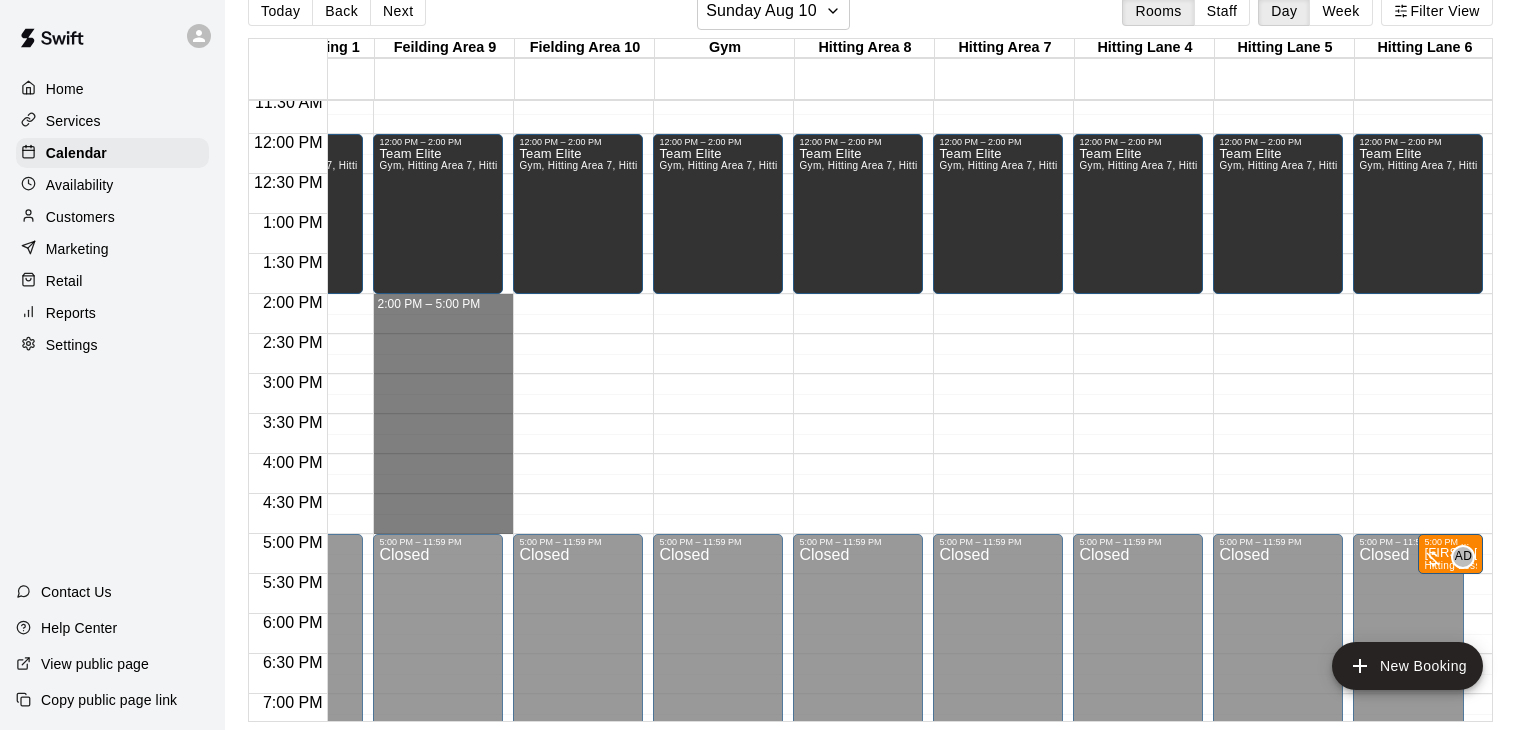 drag, startPoint x: 459, startPoint y: 297, endPoint x: 474, endPoint y: 523, distance: 226.49724 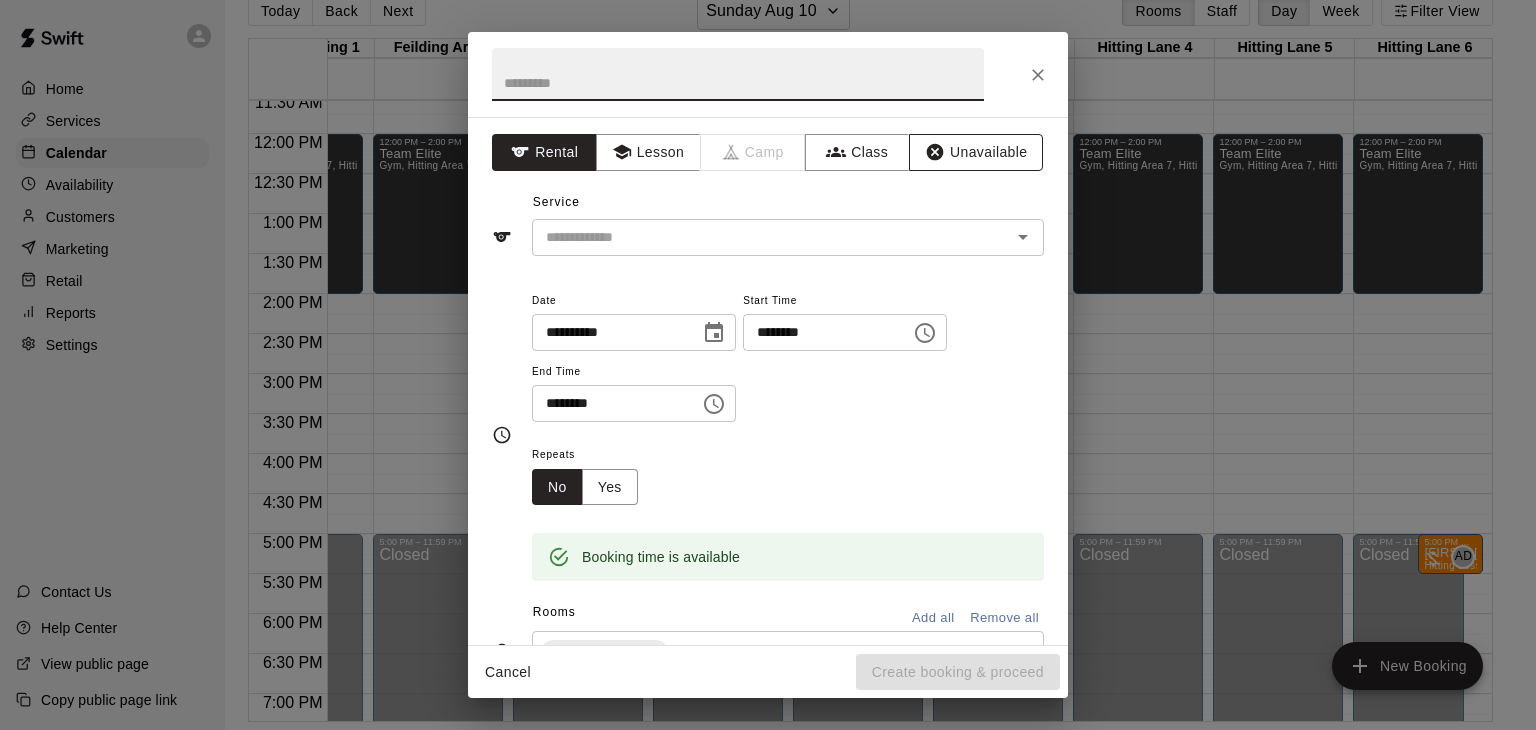 click on "Unavailable" at bounding box center (976, 152) 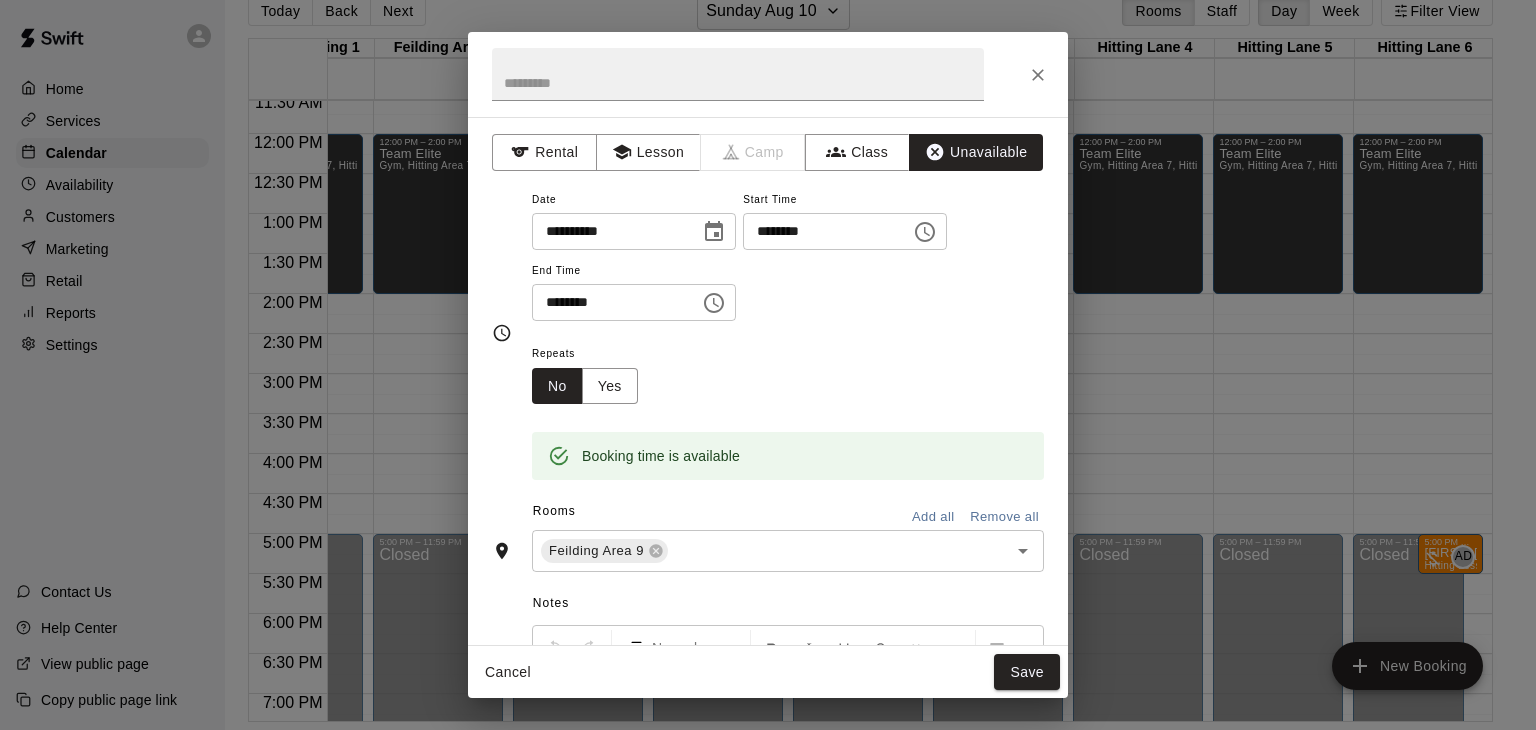 click on "Add all" at bounding box center (933, 517) 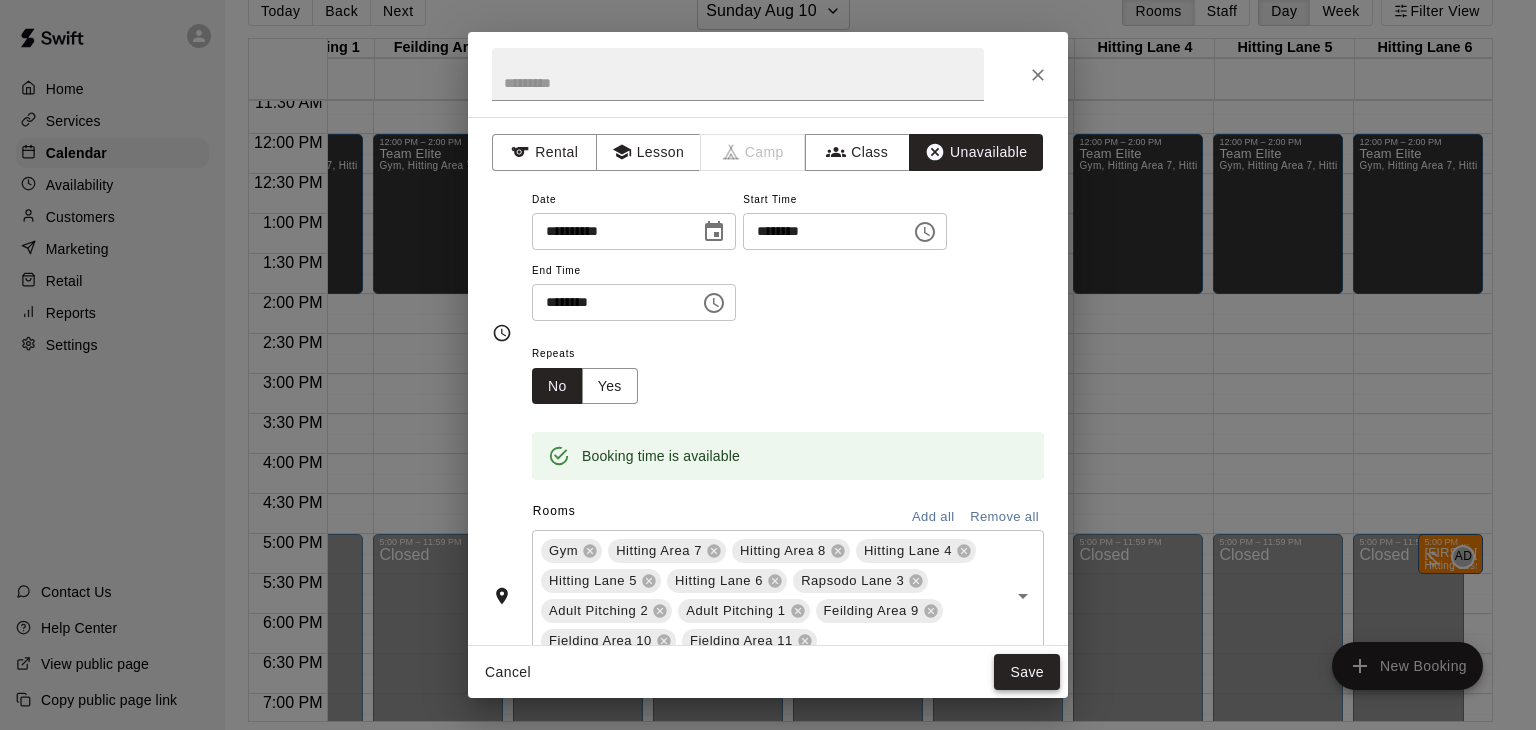 click on "Save" at bounding box center [1027, 672] 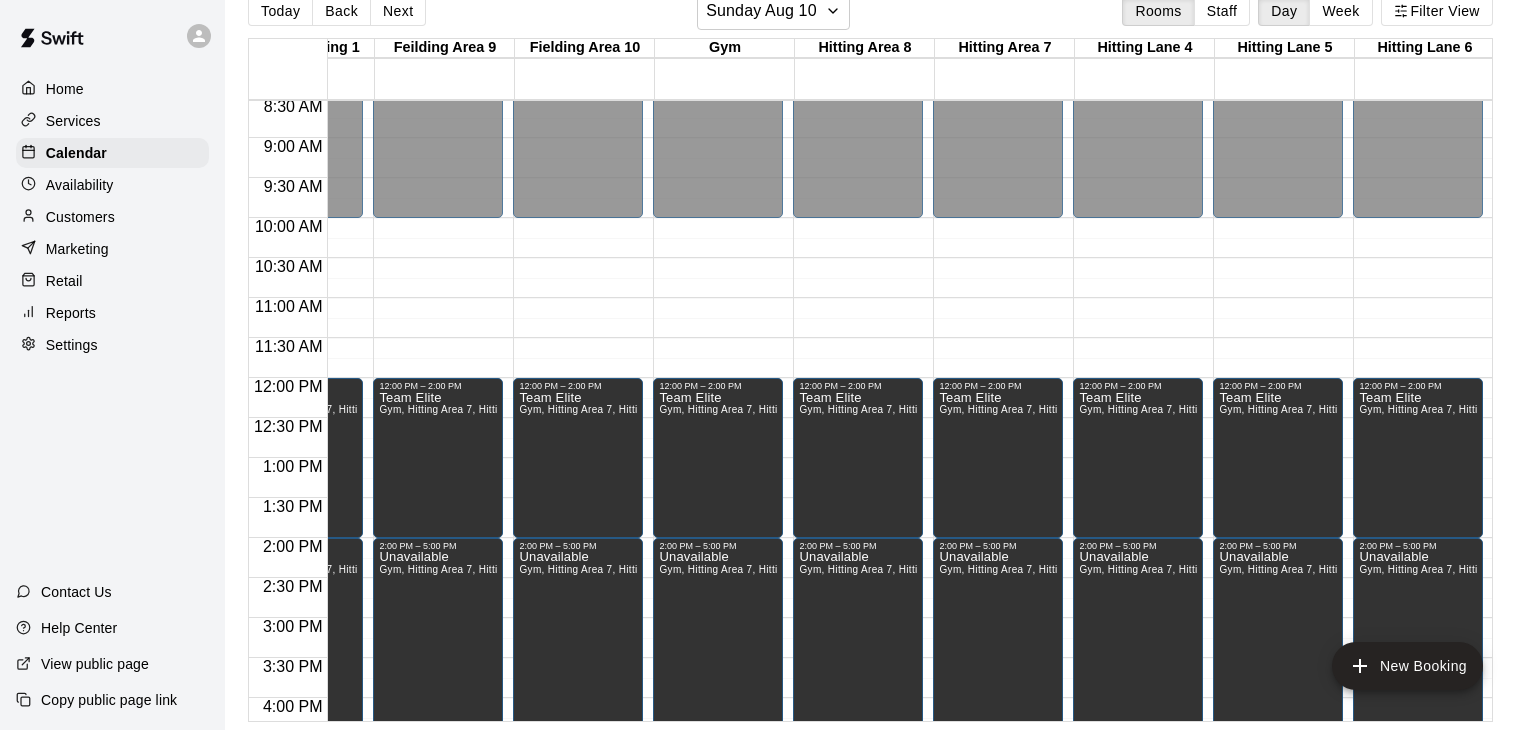 scroll, scrollTop: 678, scrollLeft: 514, axis: both 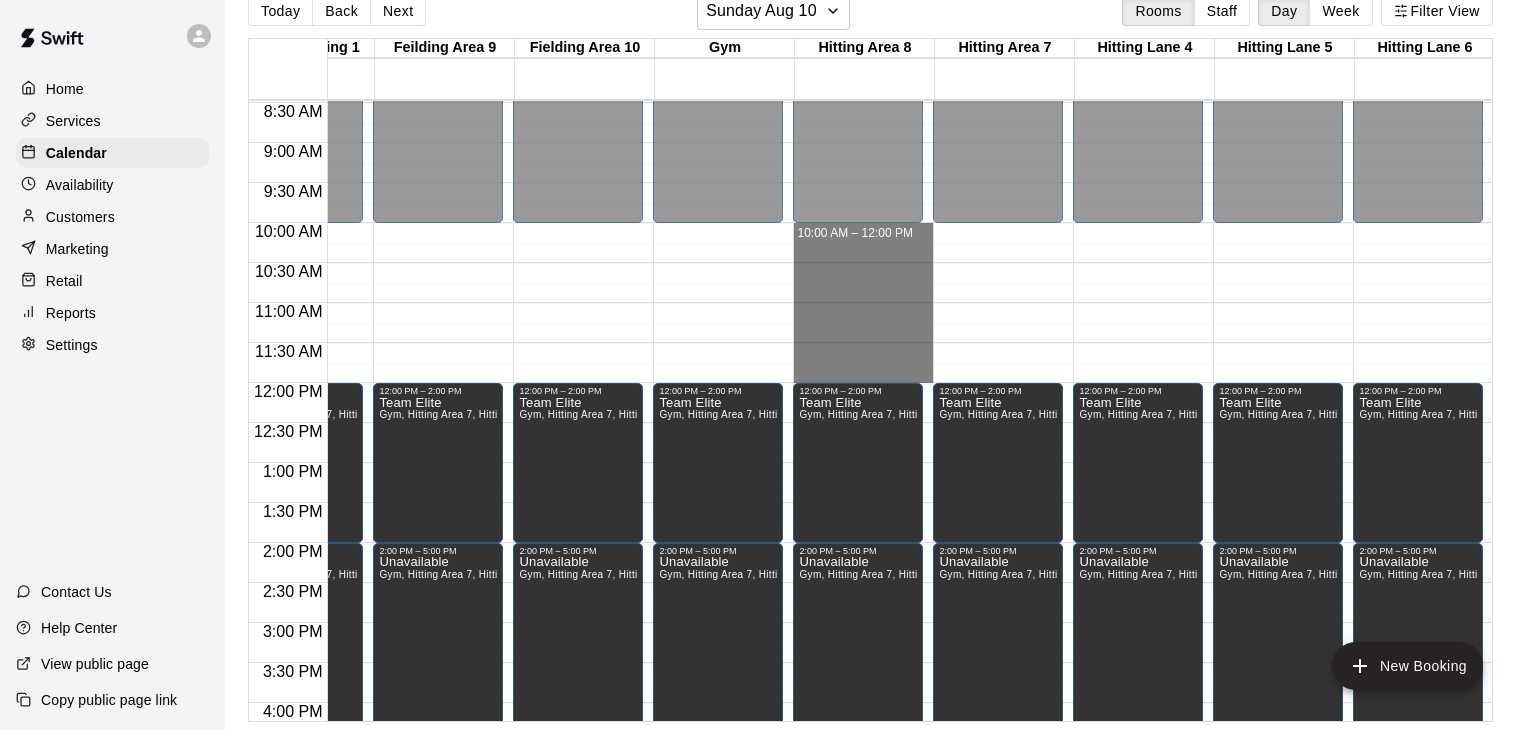 drag, startPoint x: 853, startPoint y: 225, endPoint x: 853, endPoint y: 376, distance: 151 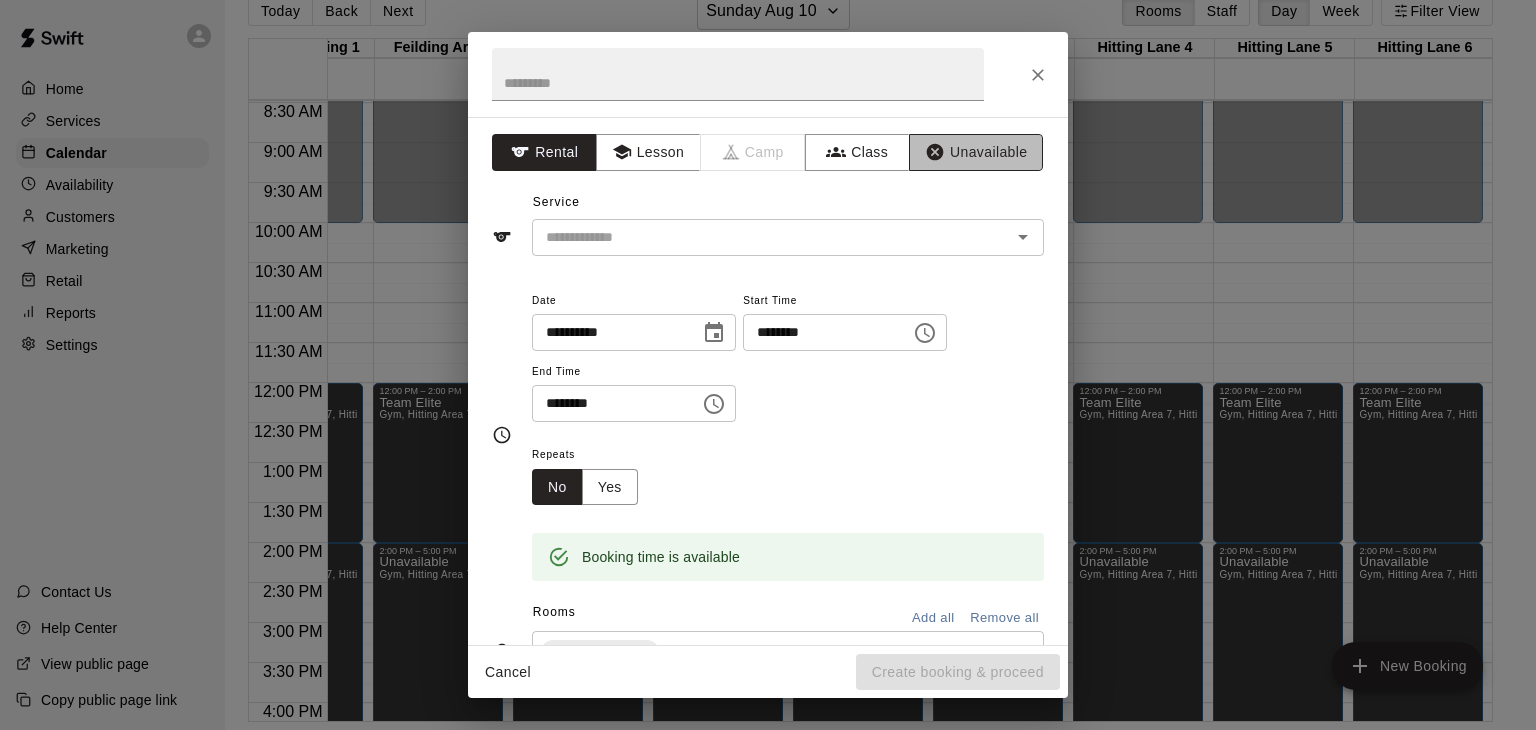 click on "Unavailable" at bounding box center [976, 152] 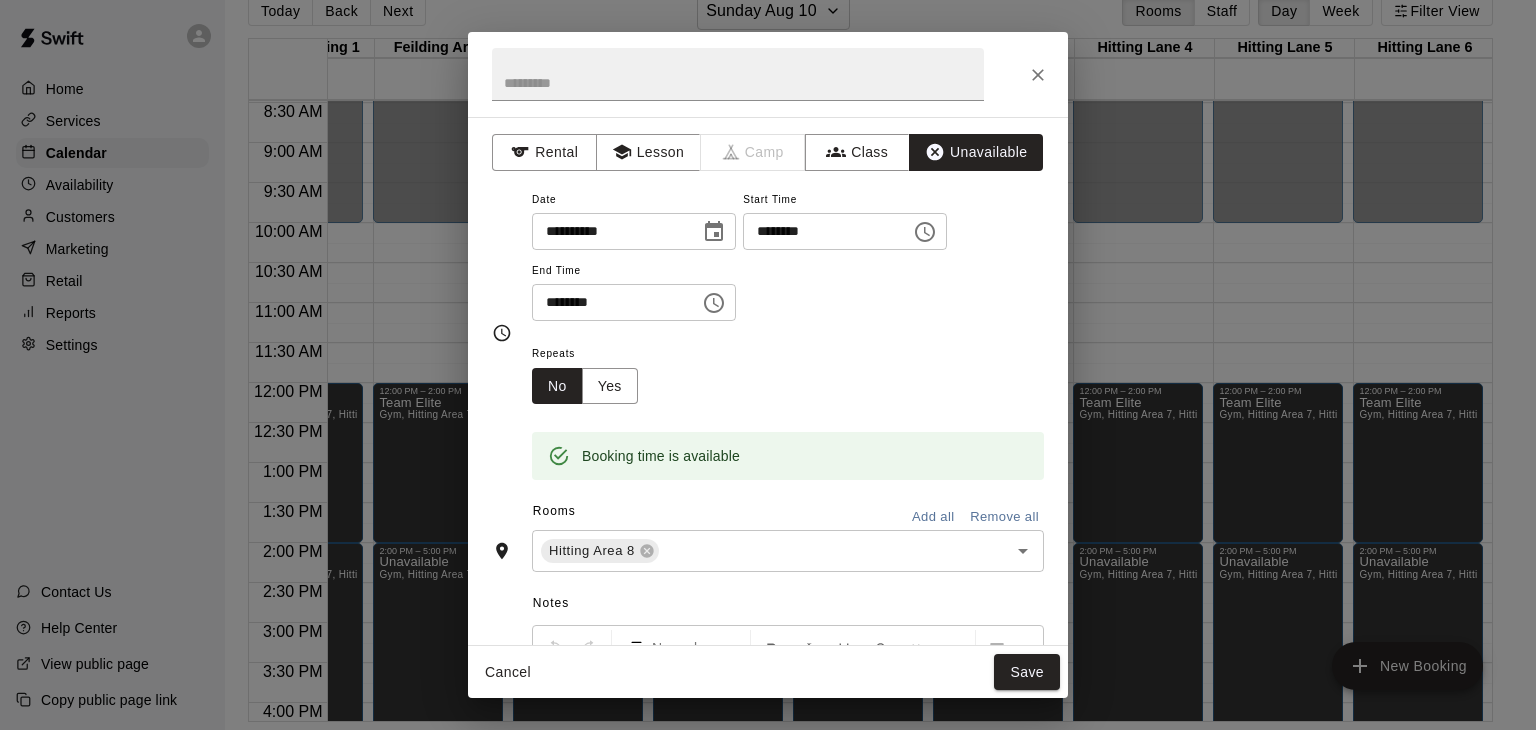 click on "Add all" at bounding box center (933, 517) 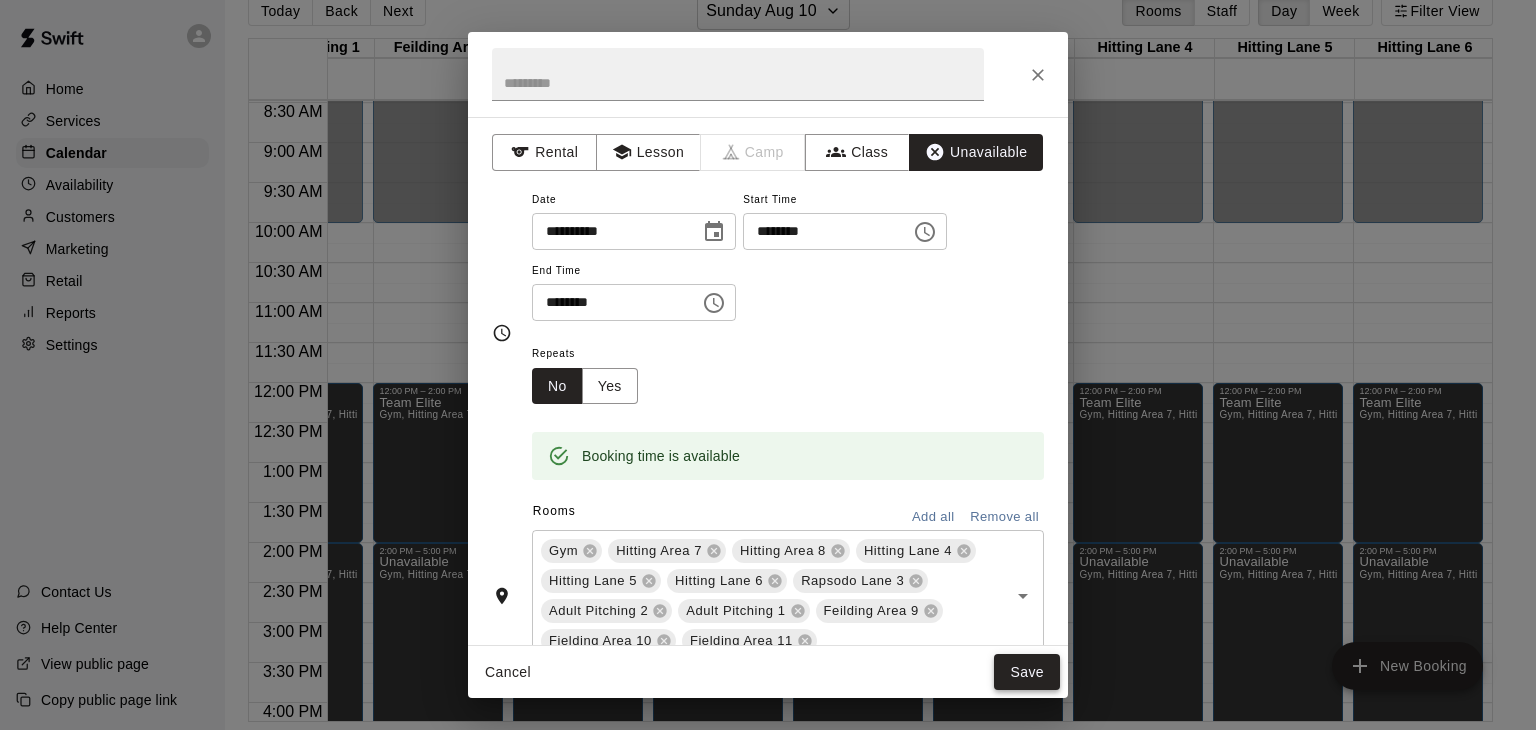click on "Save" at bounding box center [1027, 672] 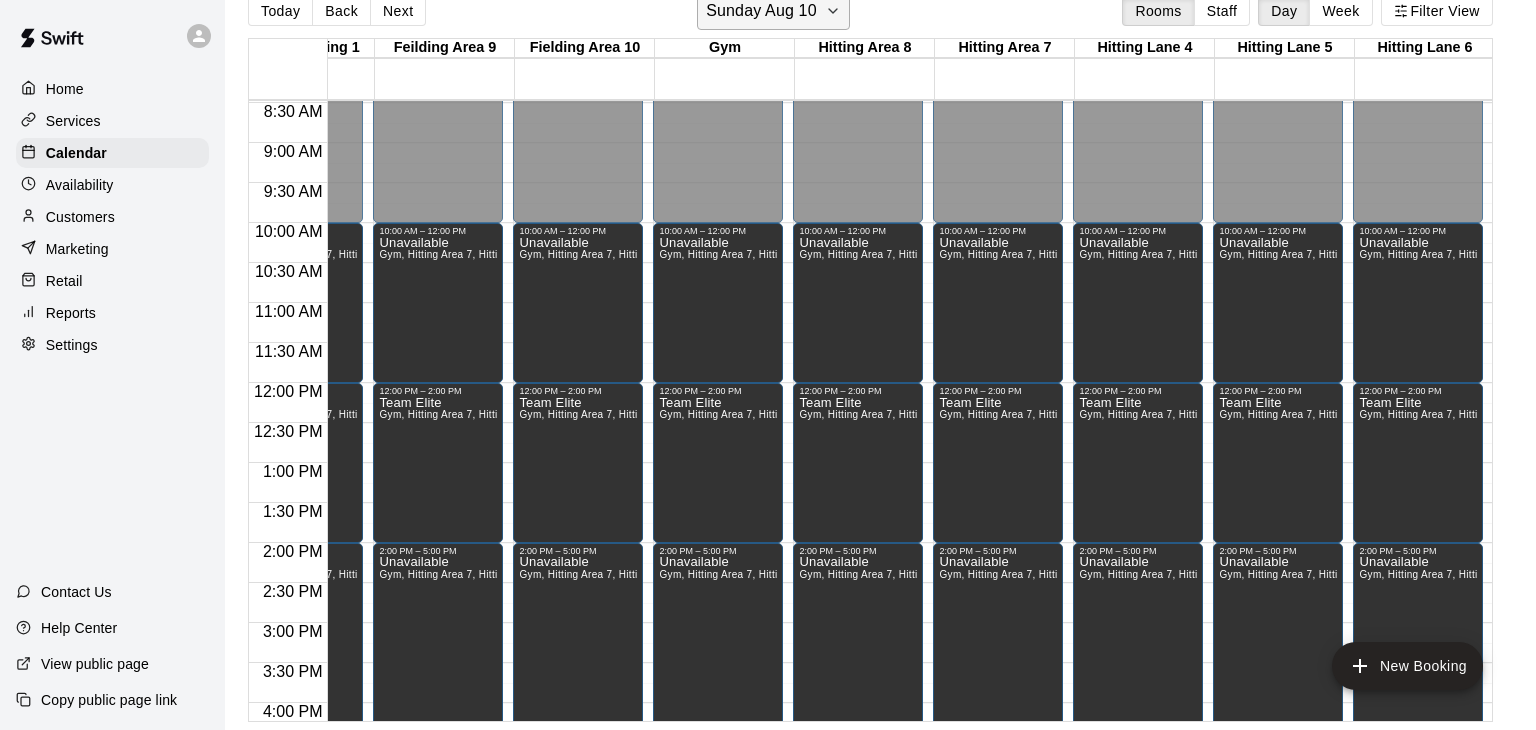 click on "Sunday Aug 10" at bounding box center [773, 11] 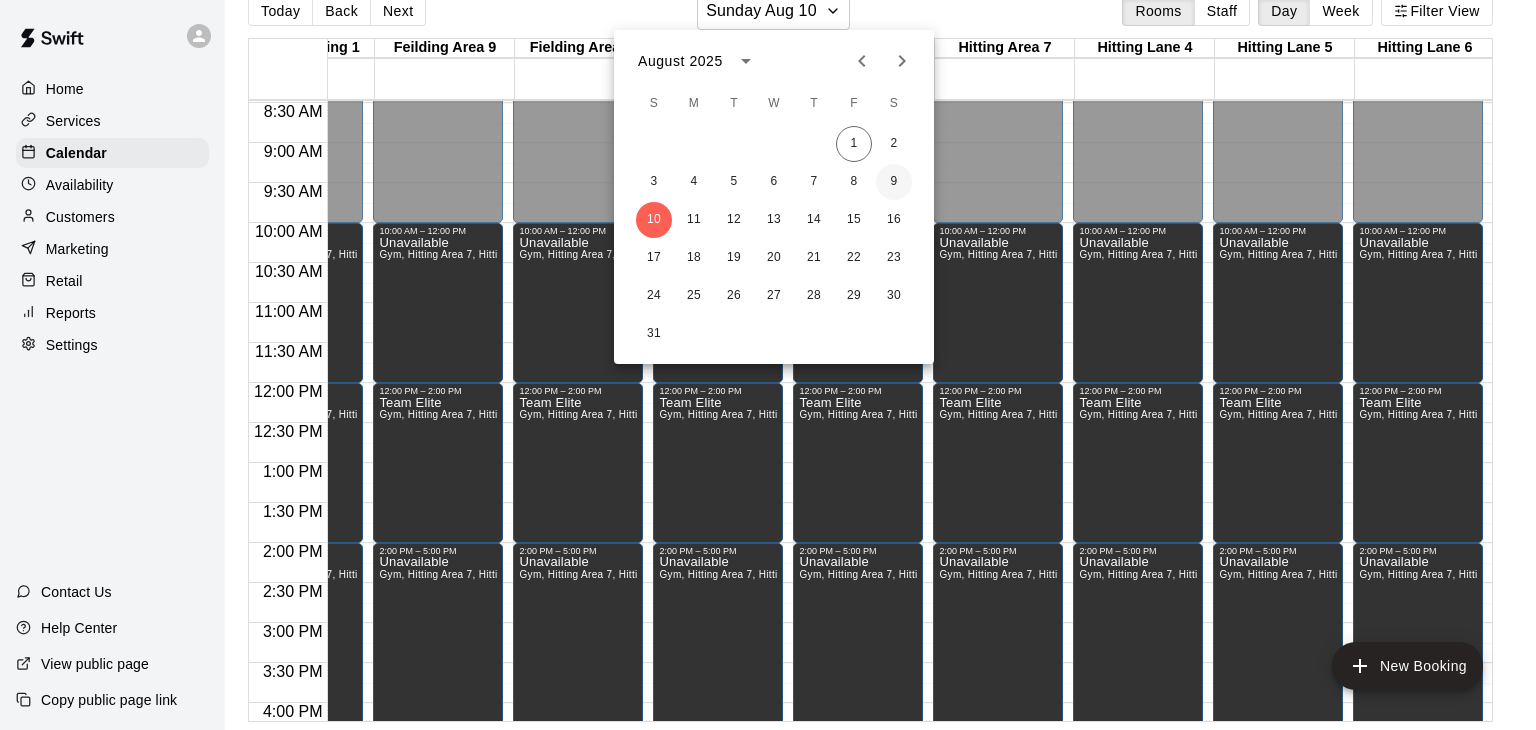 click on "9" at bounding box center [894, 182] 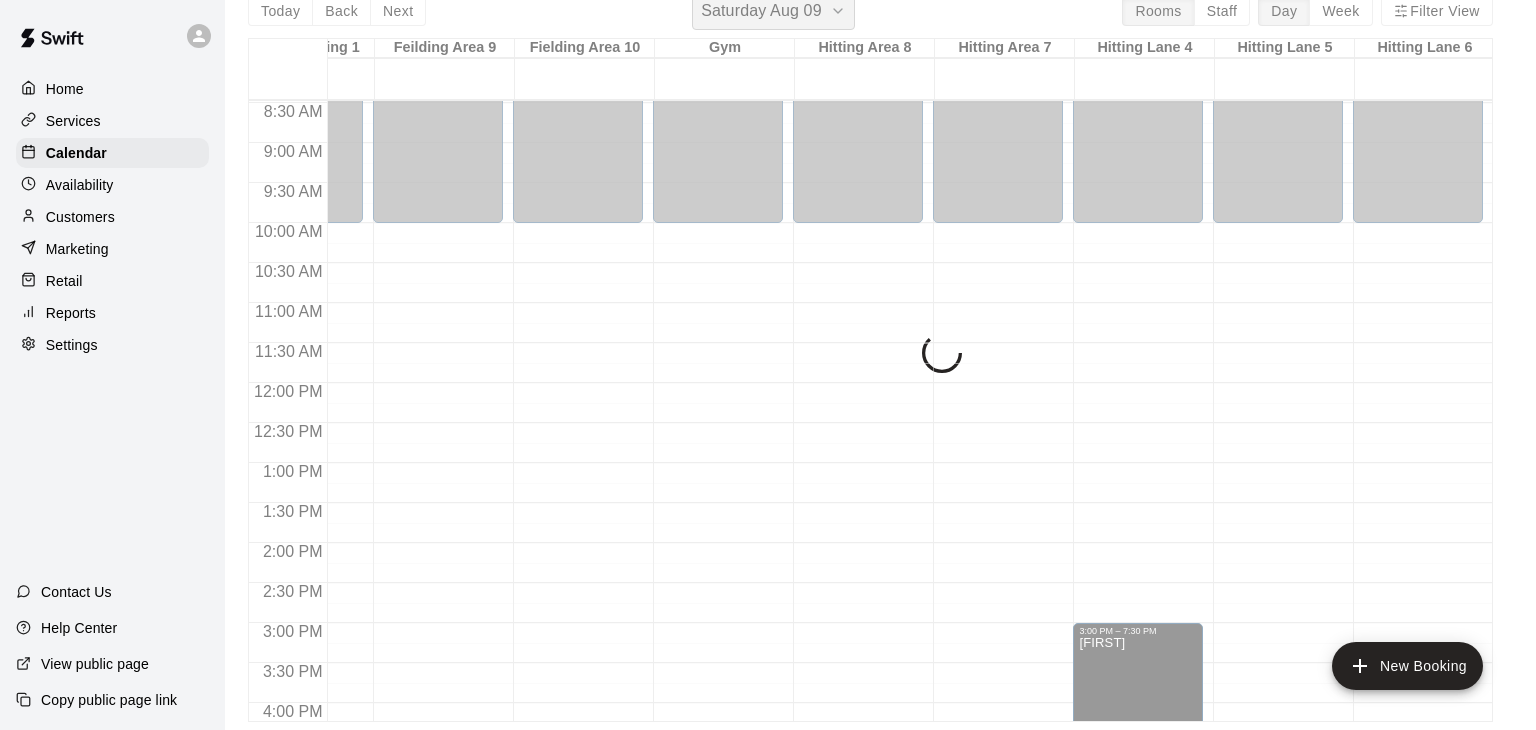 scroll, scrollTop: 24, scrollLeft: 0, axis: vertical 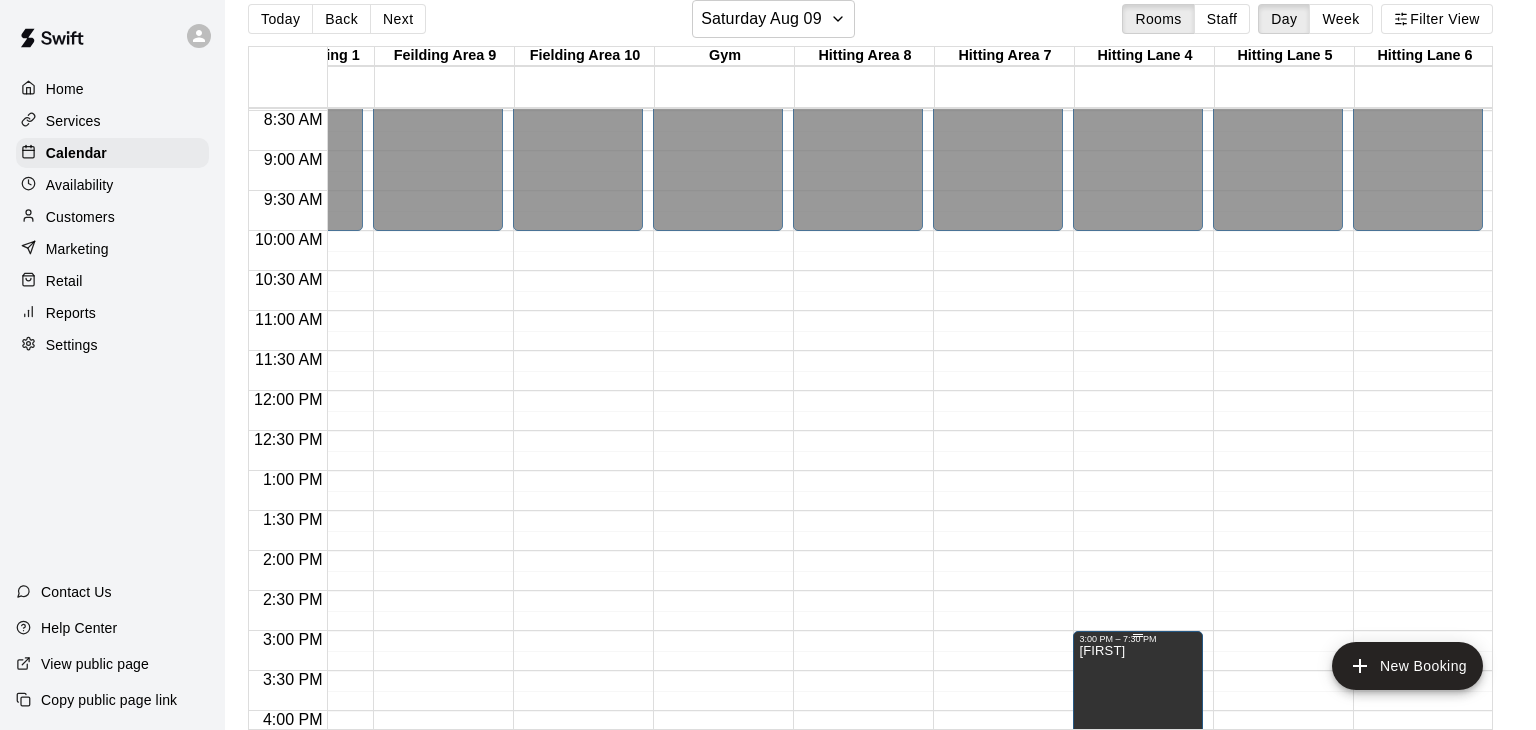 click on "[FIRST]" at bounding box center (1138, 1009) 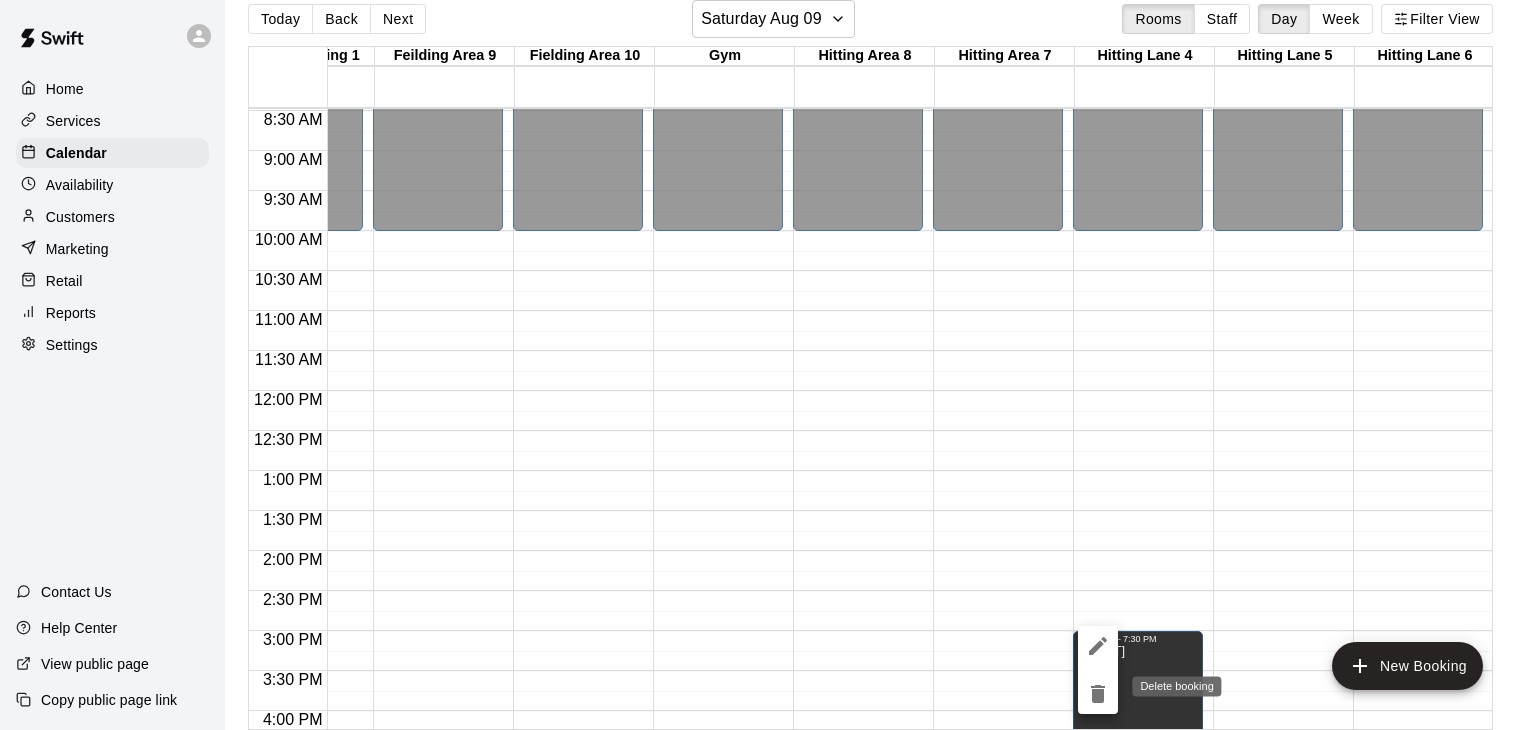 click 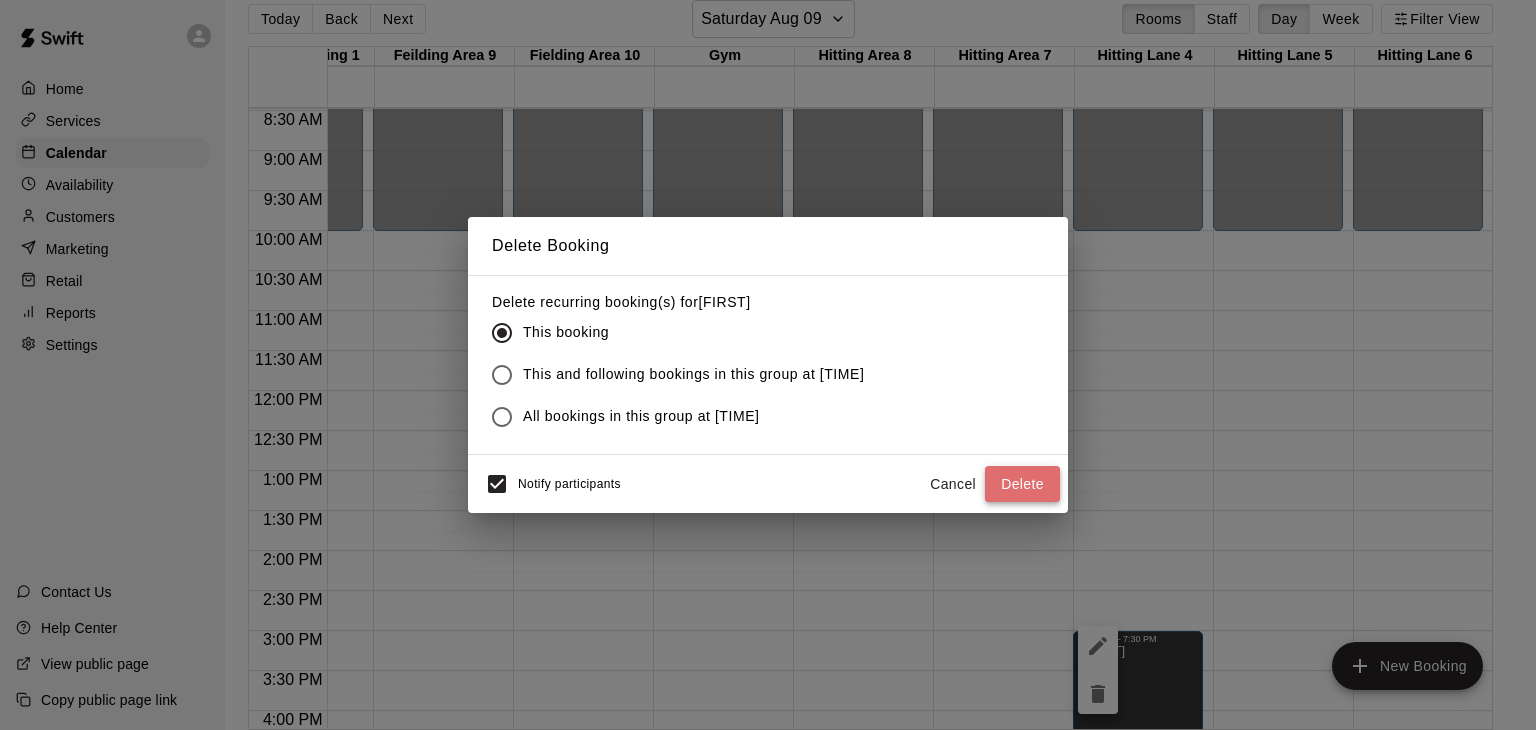 click on "Delete" at bounding box center [1022, 484] 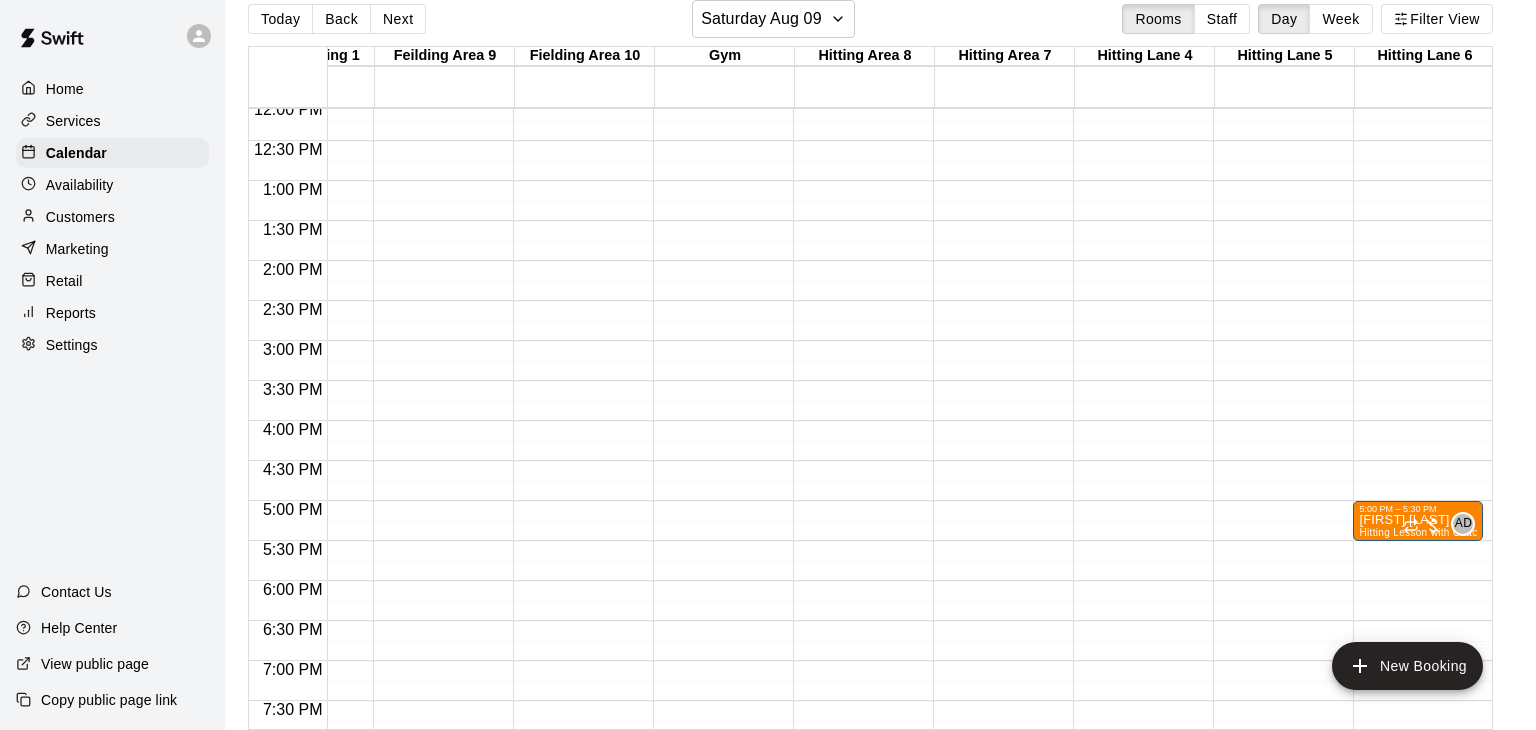 scroll, scrollTop: 969, scrollLeft: 514, axis: both 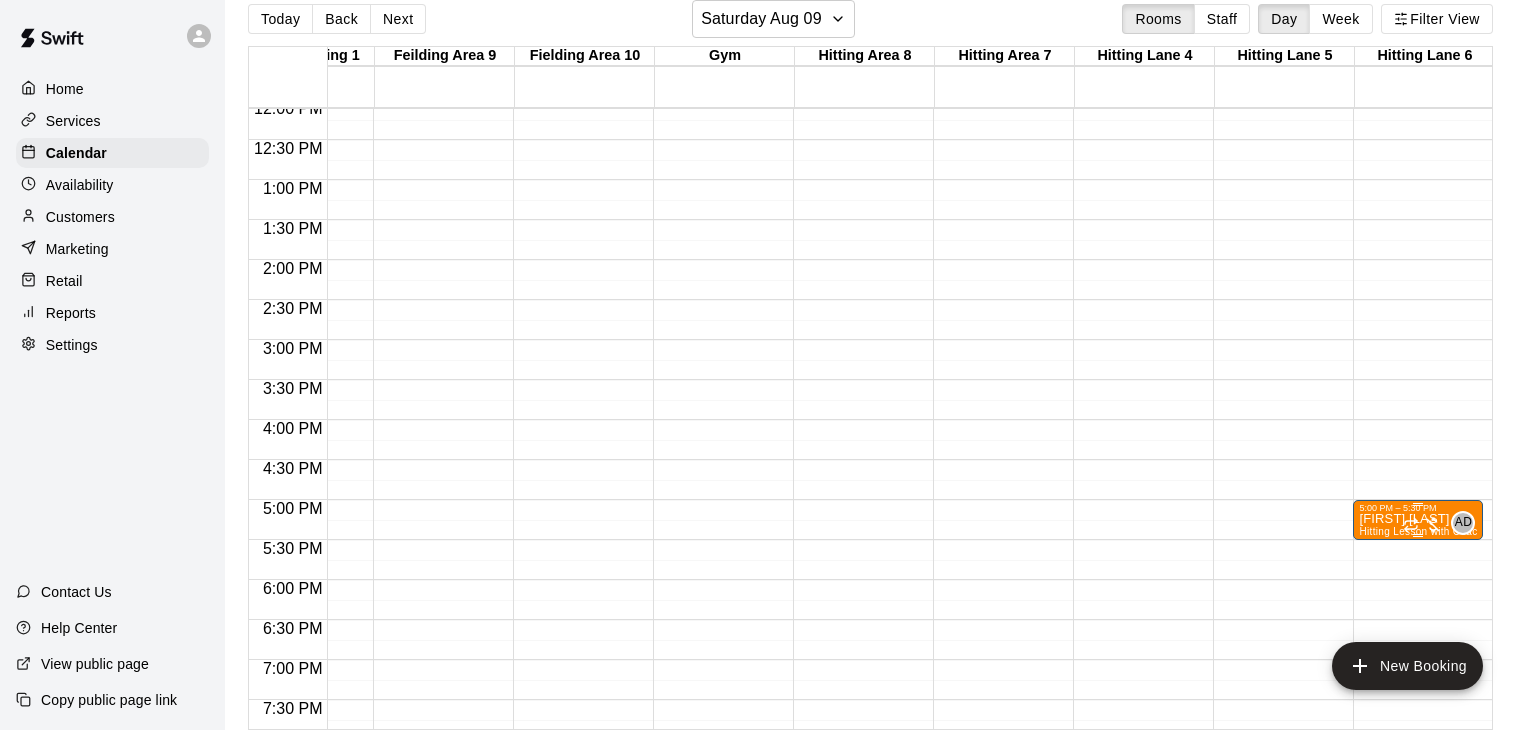 click at bounding box center [1423, 525] 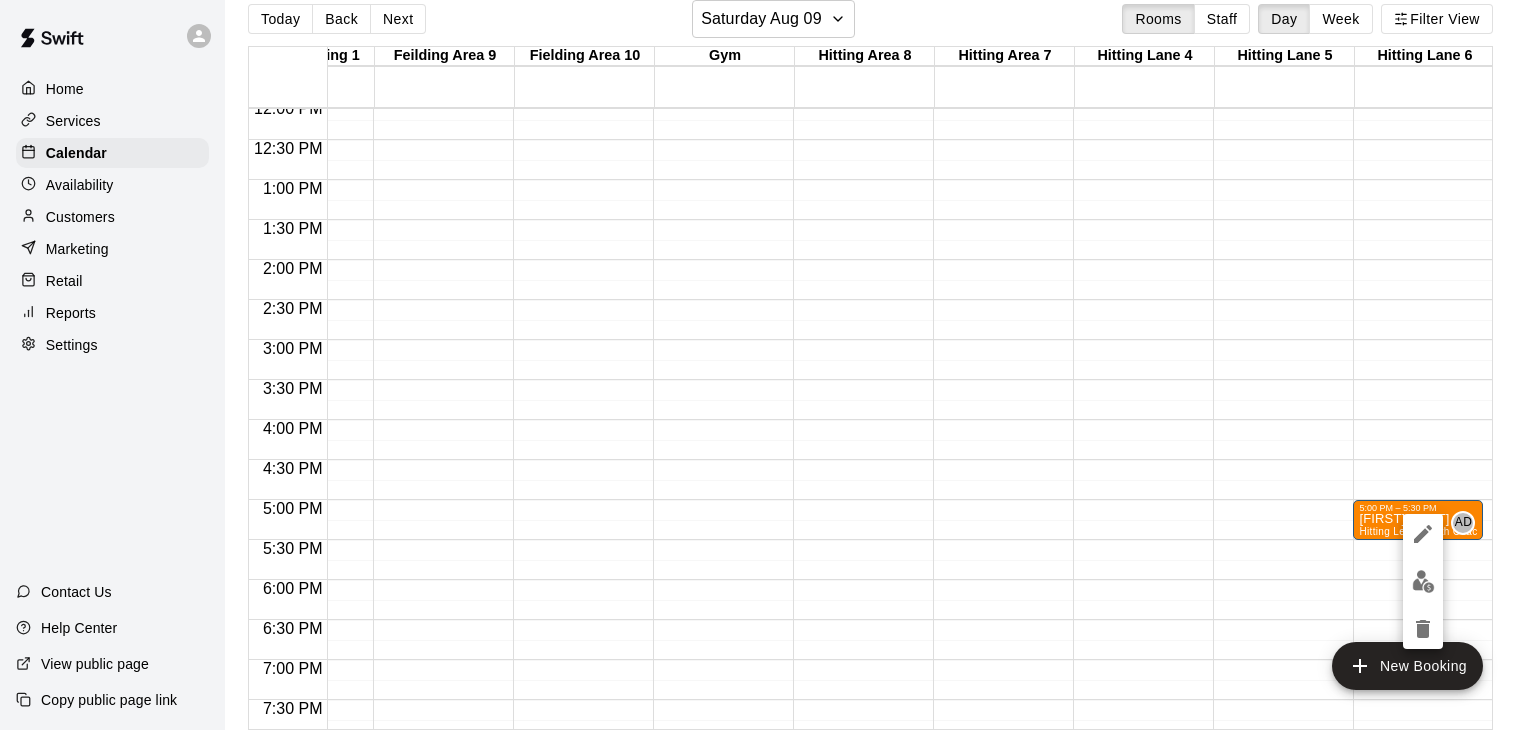 click 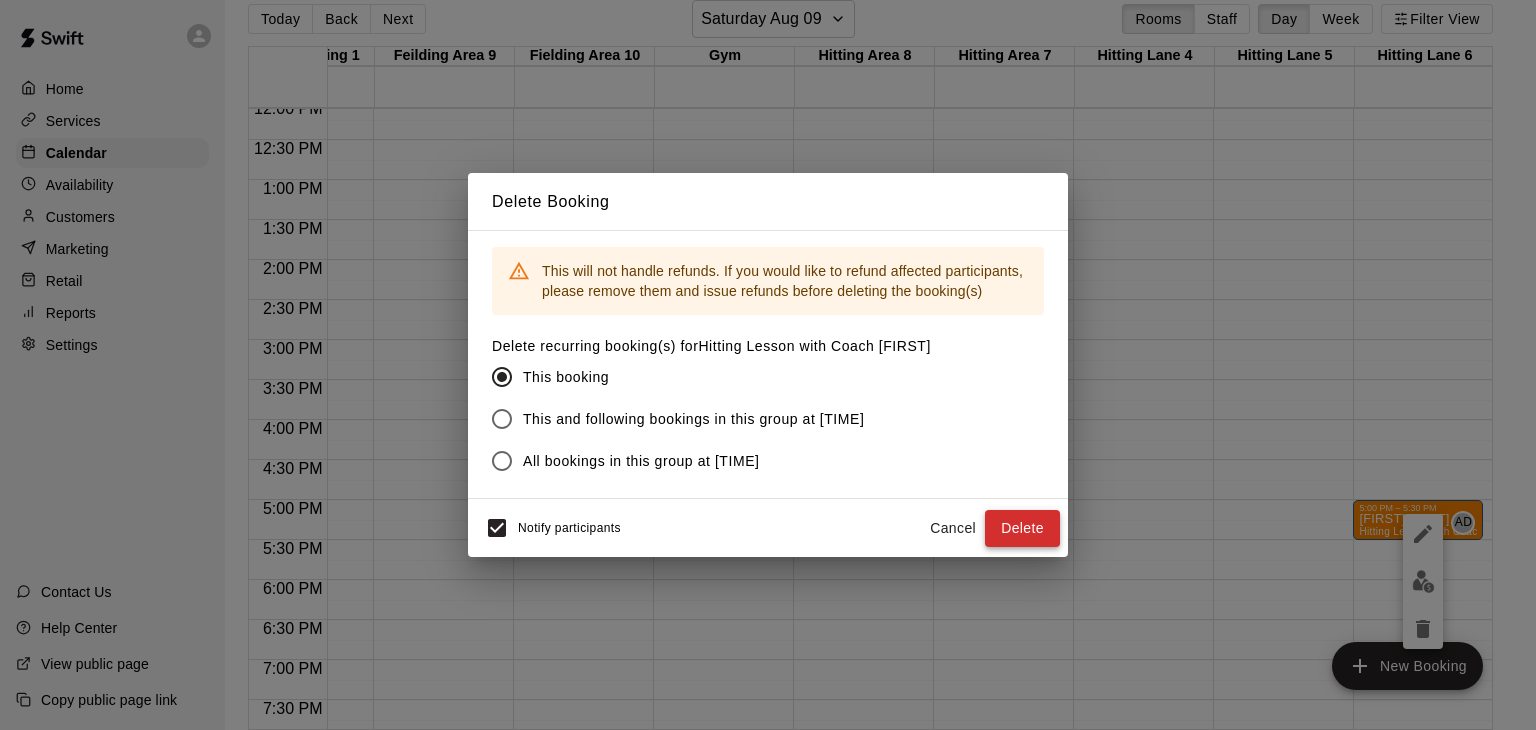 click on "Delete" at bounding box center (1022, 528) 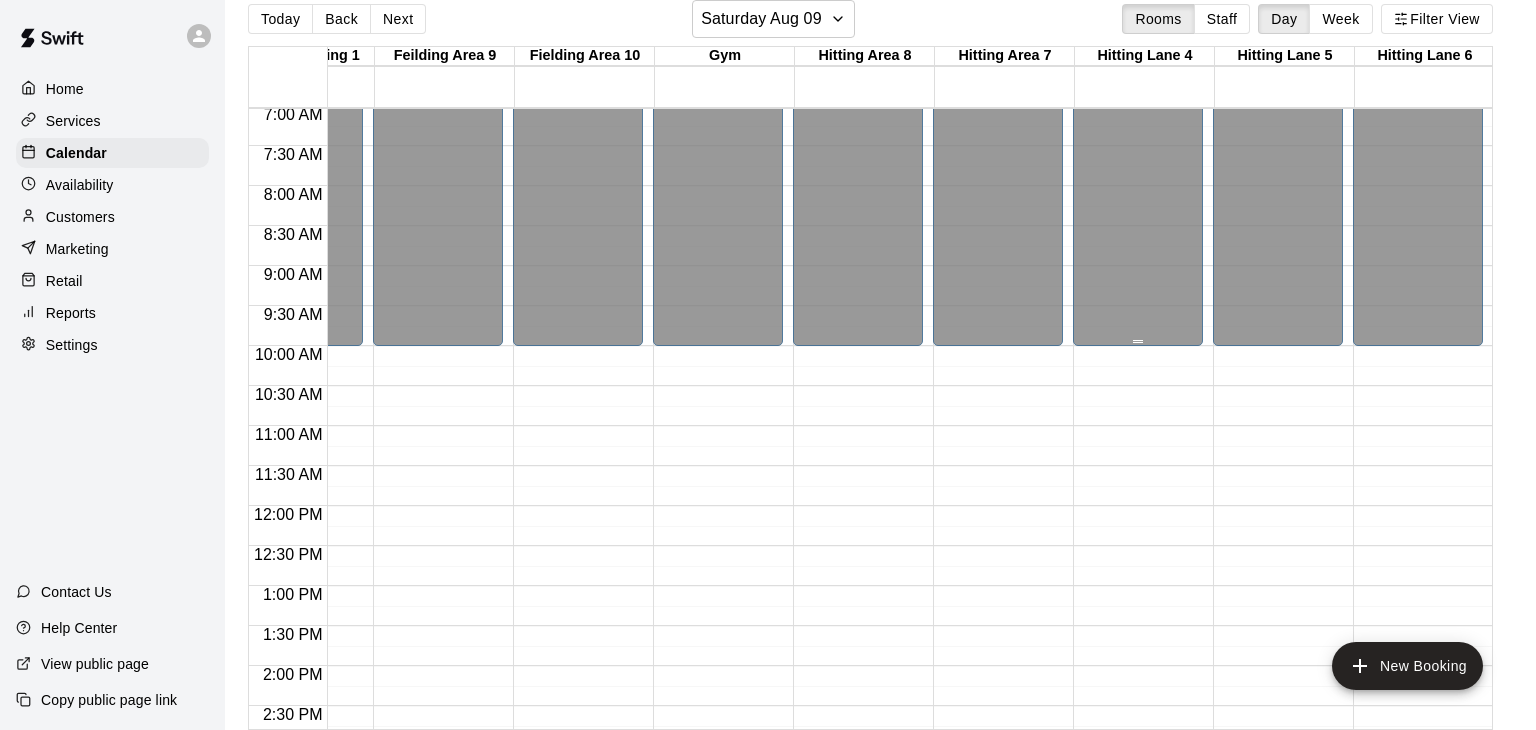 scroll, scrollTop: 561, scrollLeft: 514, axis: both 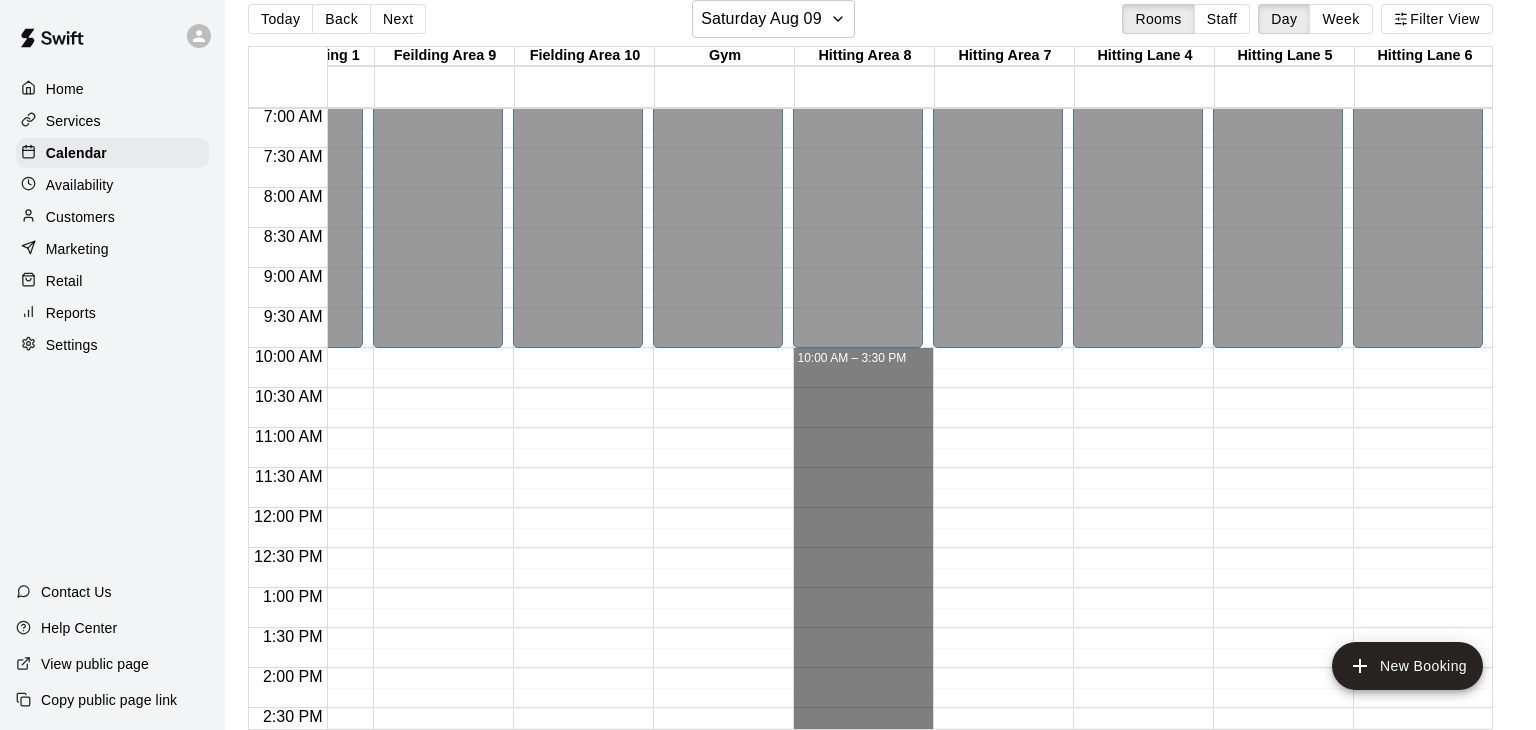 drag, startPoint x: 887, startPoint y: 351, endPoint x: 845, endPoint y: 776, distance: 427.07025 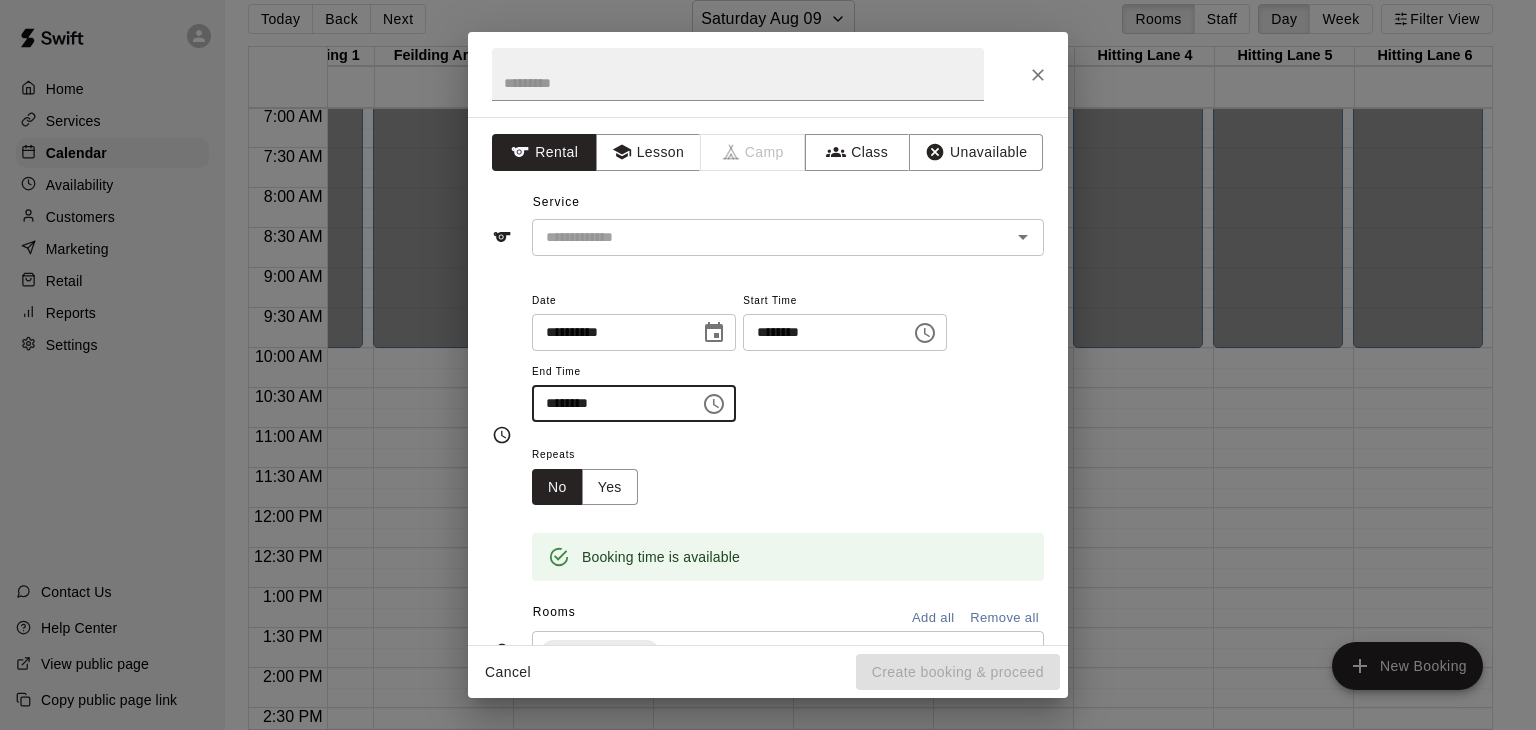 click on "********" at bounding box center (609, 403) 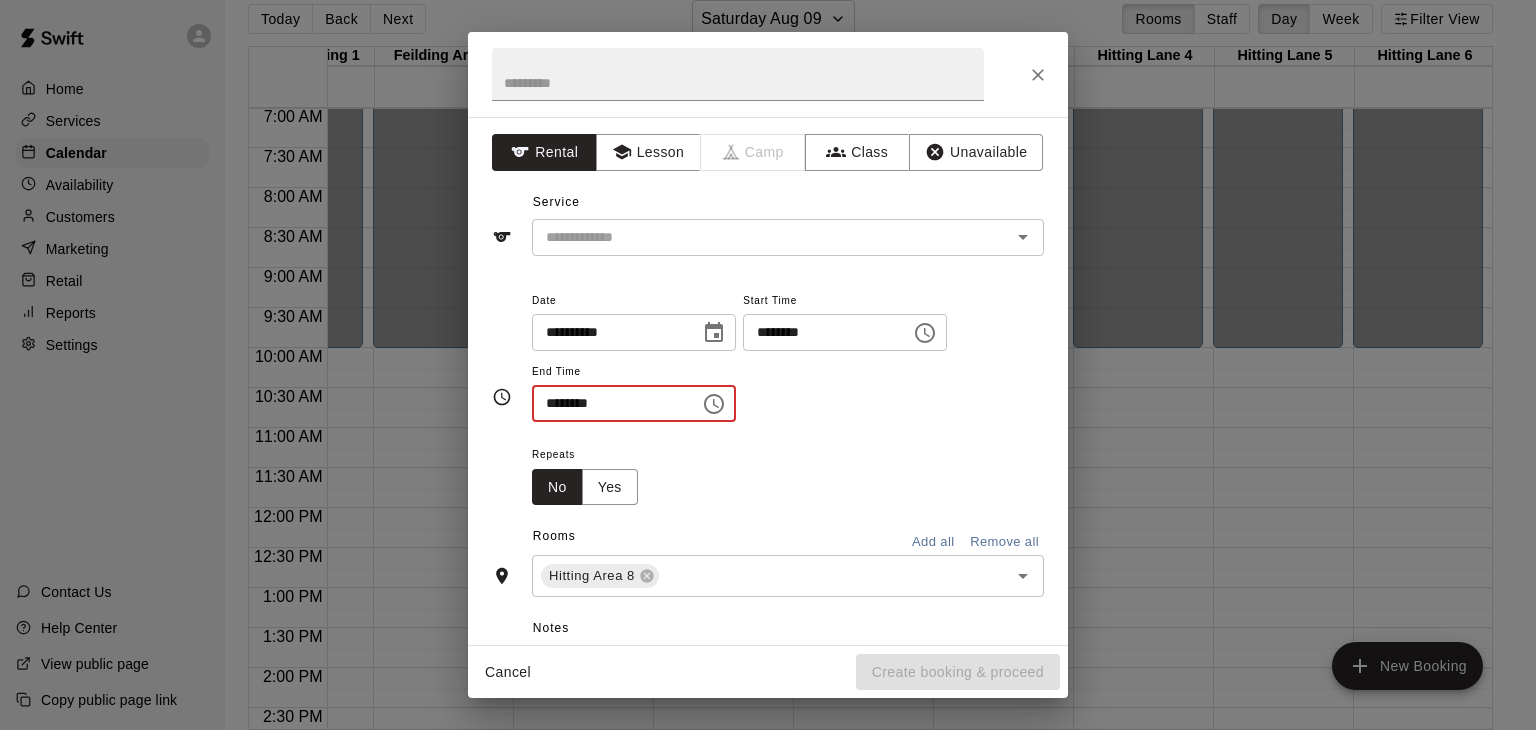click on "********" at bounding box center [609, 403] 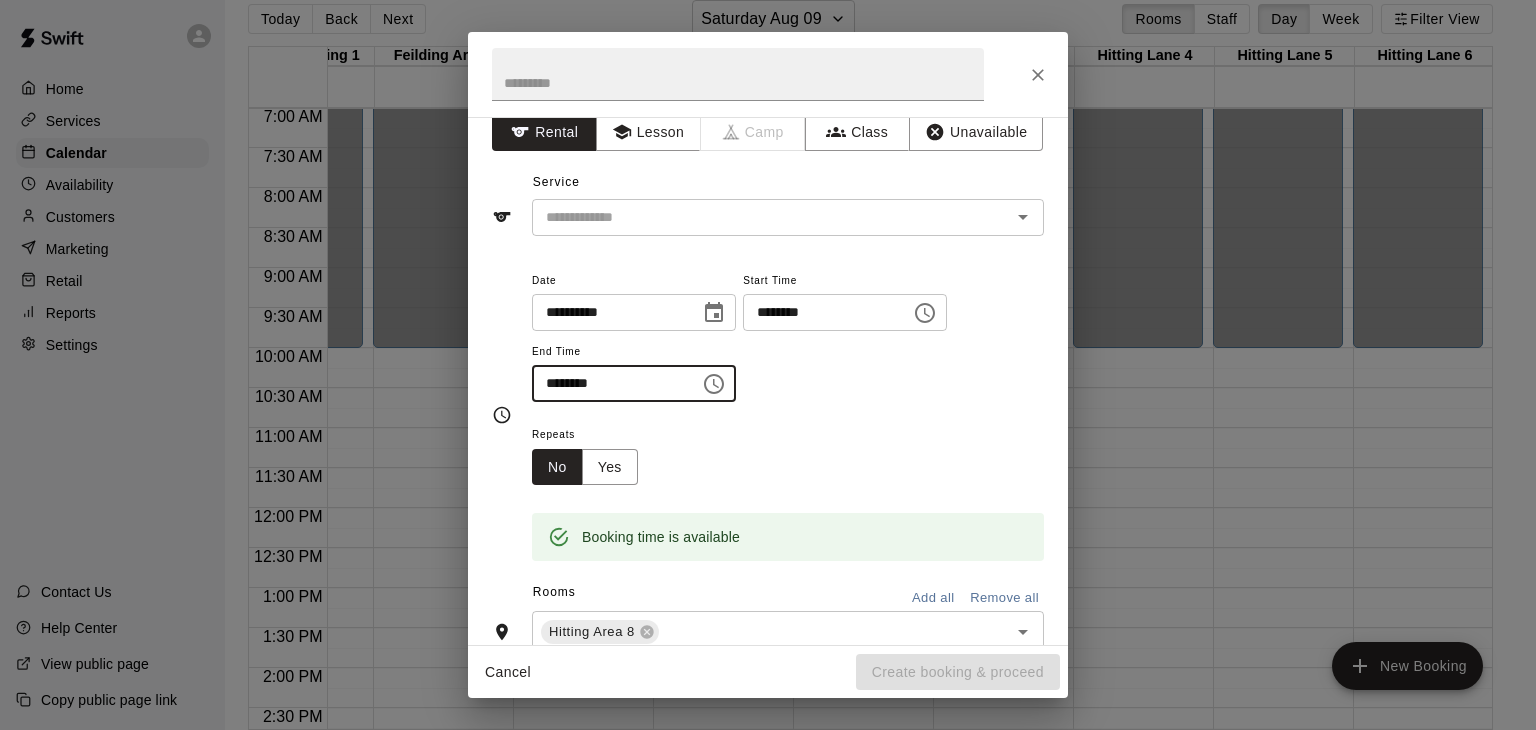 scroll, scrollTop: 0, scrollLeft: 0, axis: both 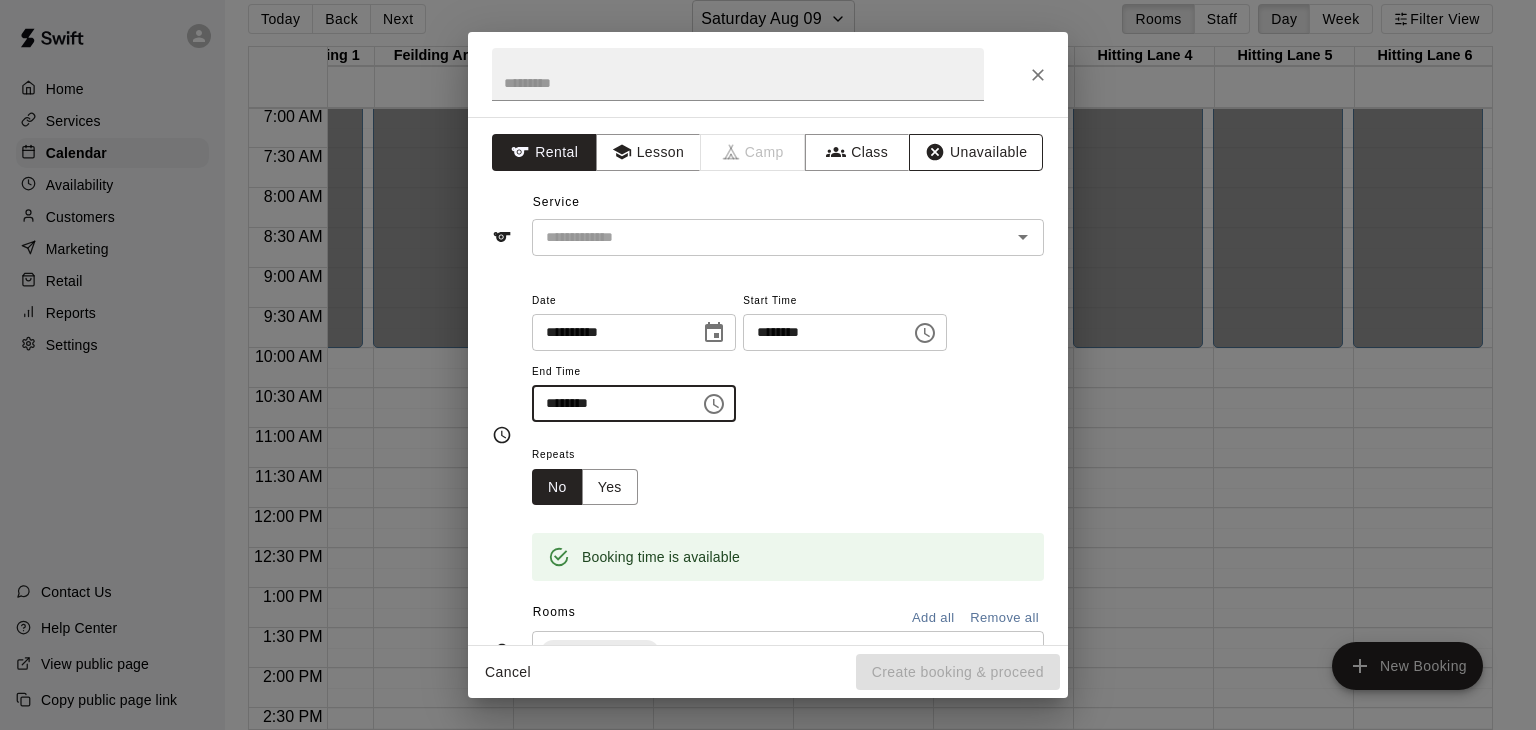 type on "********" 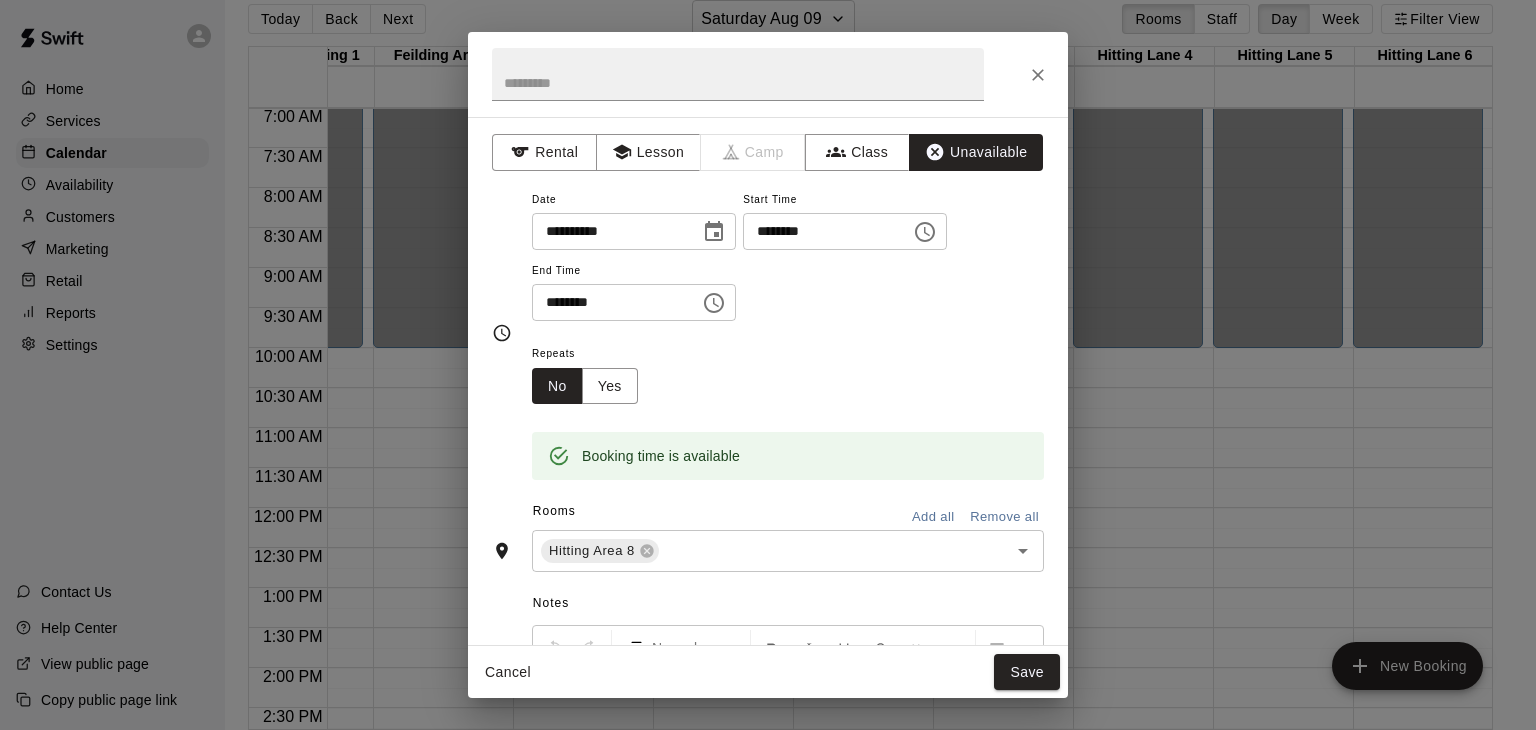 click on "Add all" at bounding box center [933, 517] 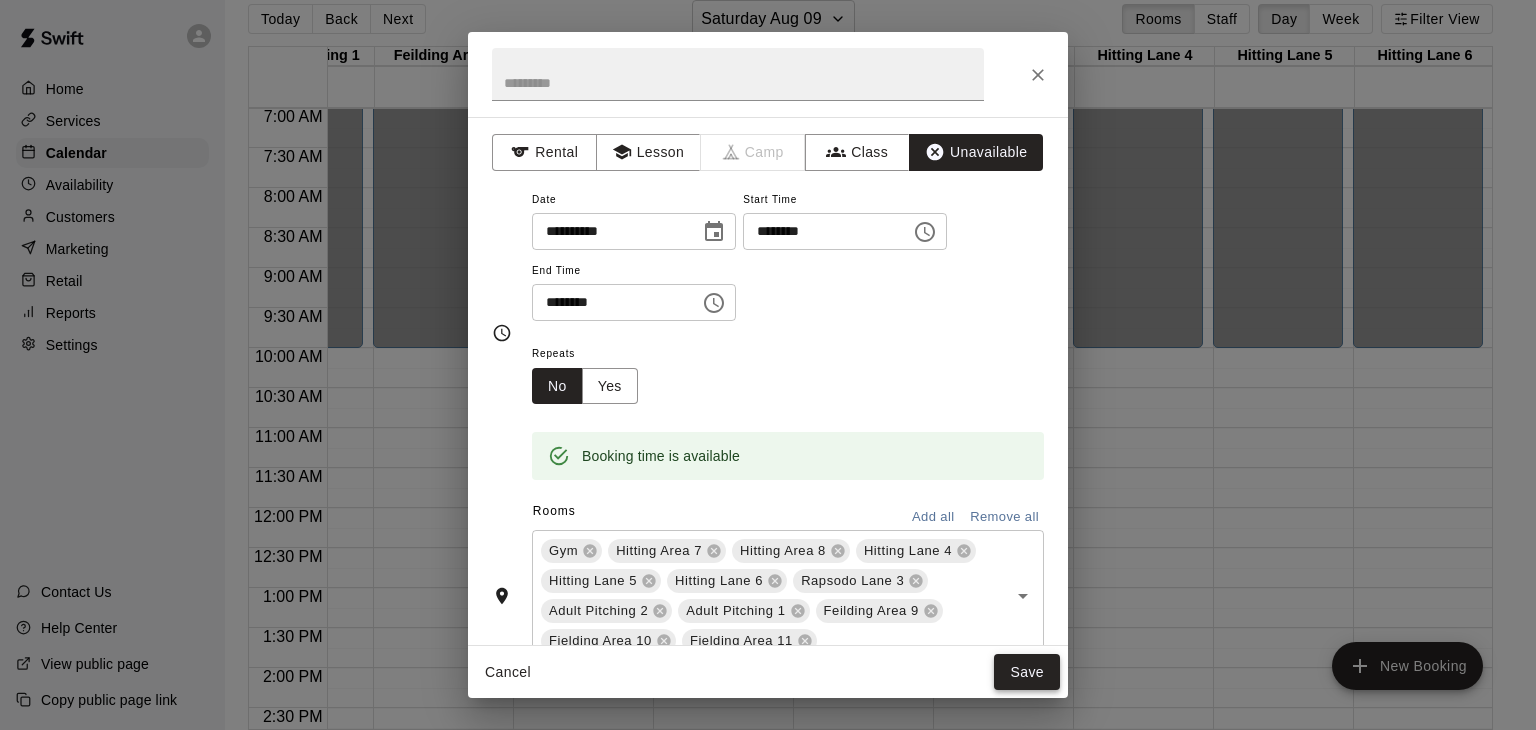 click on "Save" at bounding box center [1027, 672] 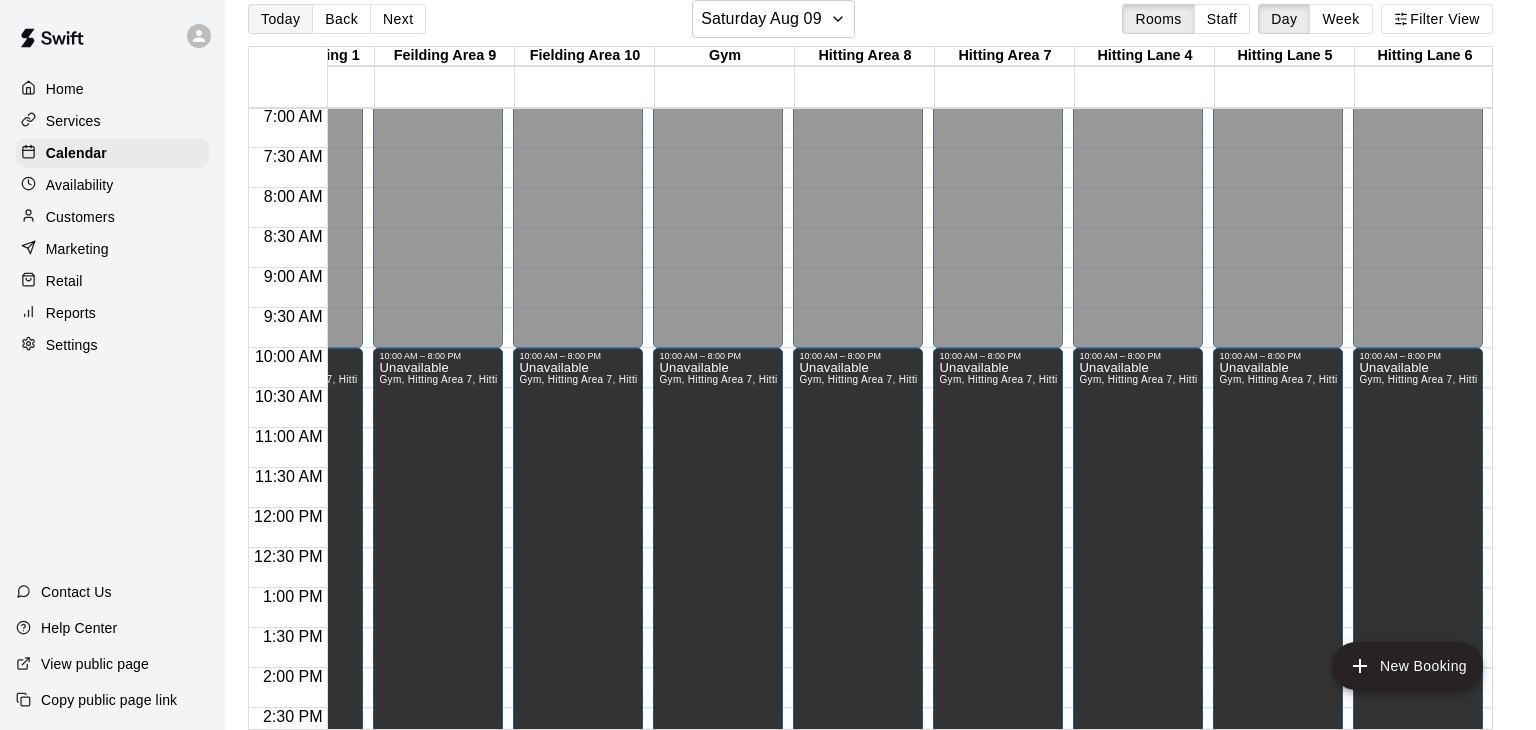 click on "Today" at bounding box center [280, 19] 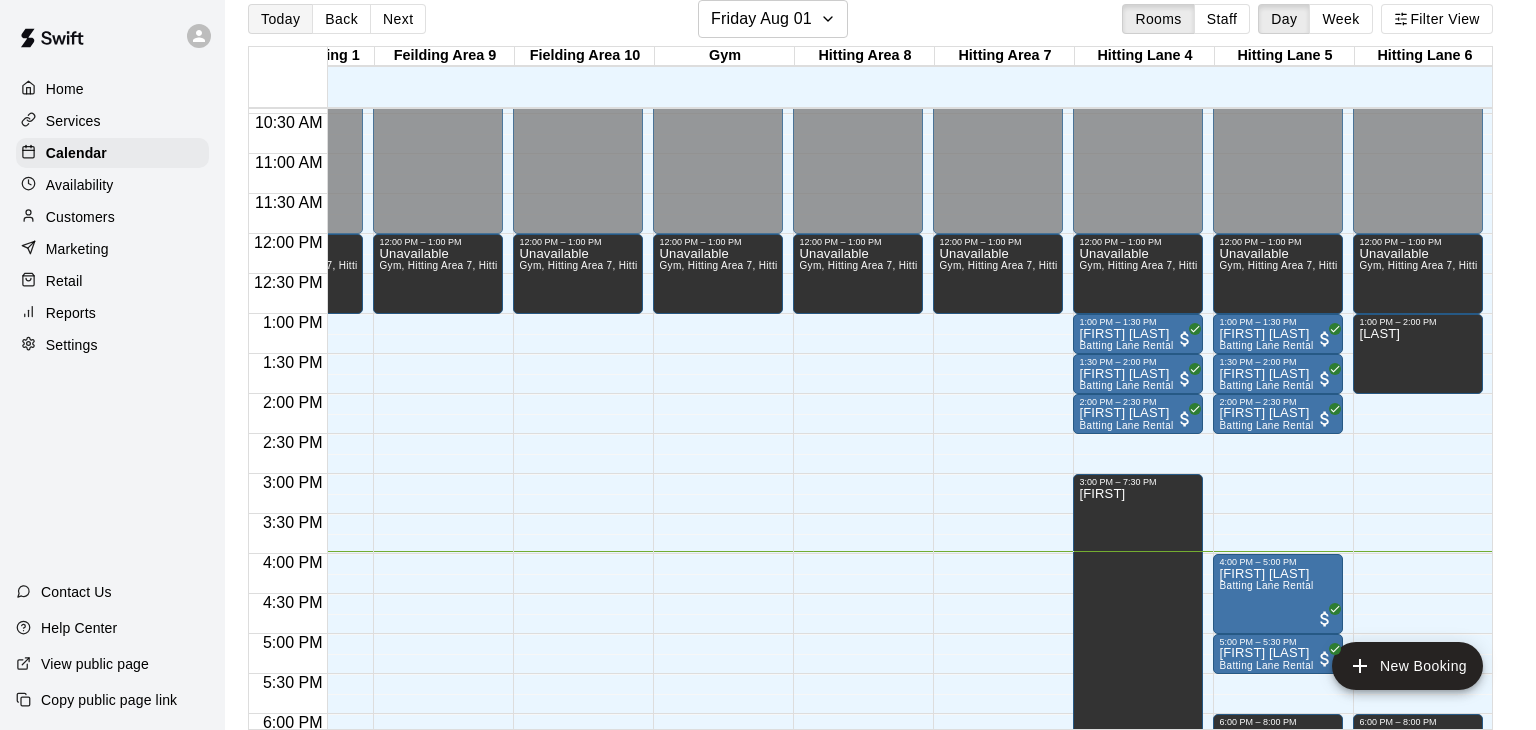 scroll, scrollTop: 836, scrollLeft: 514, axis: both 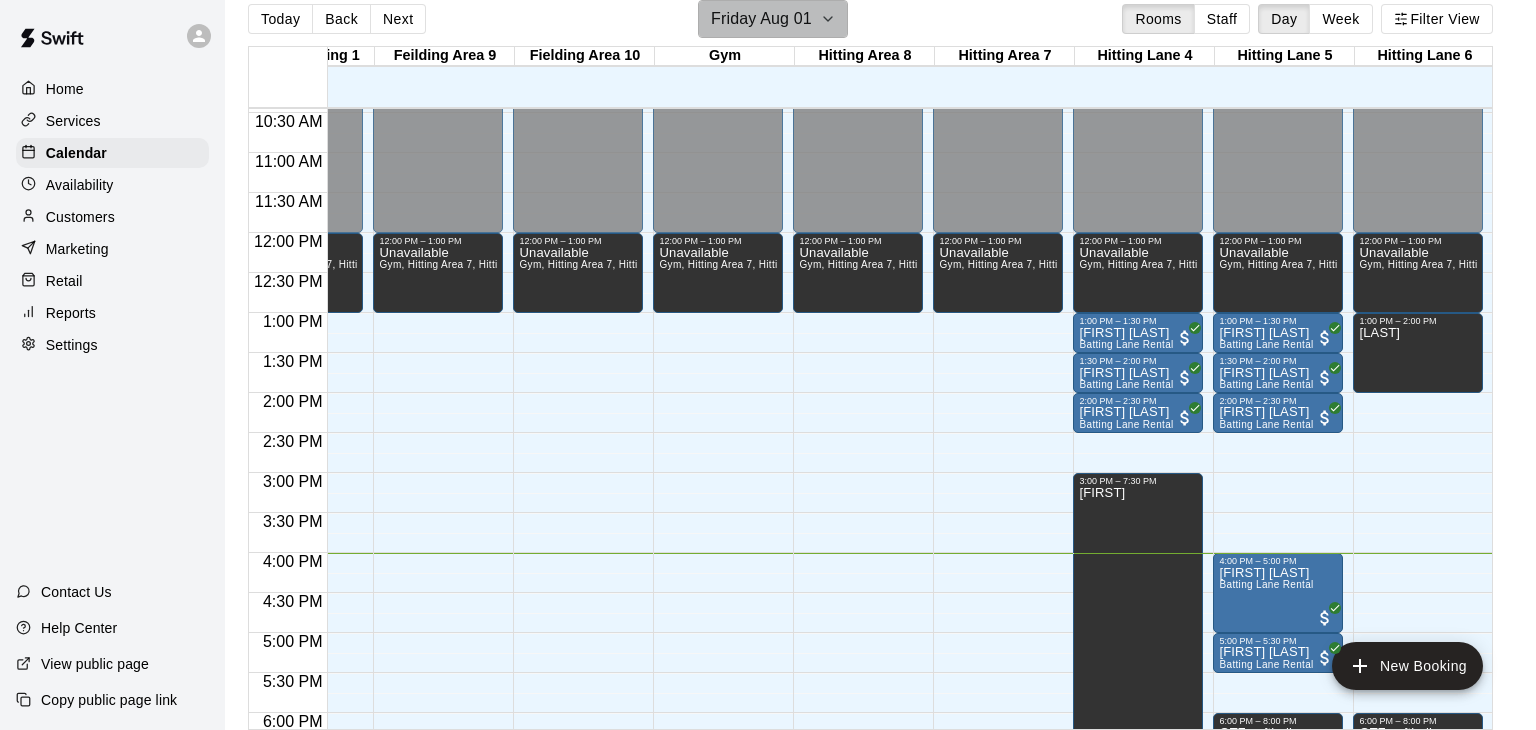 click 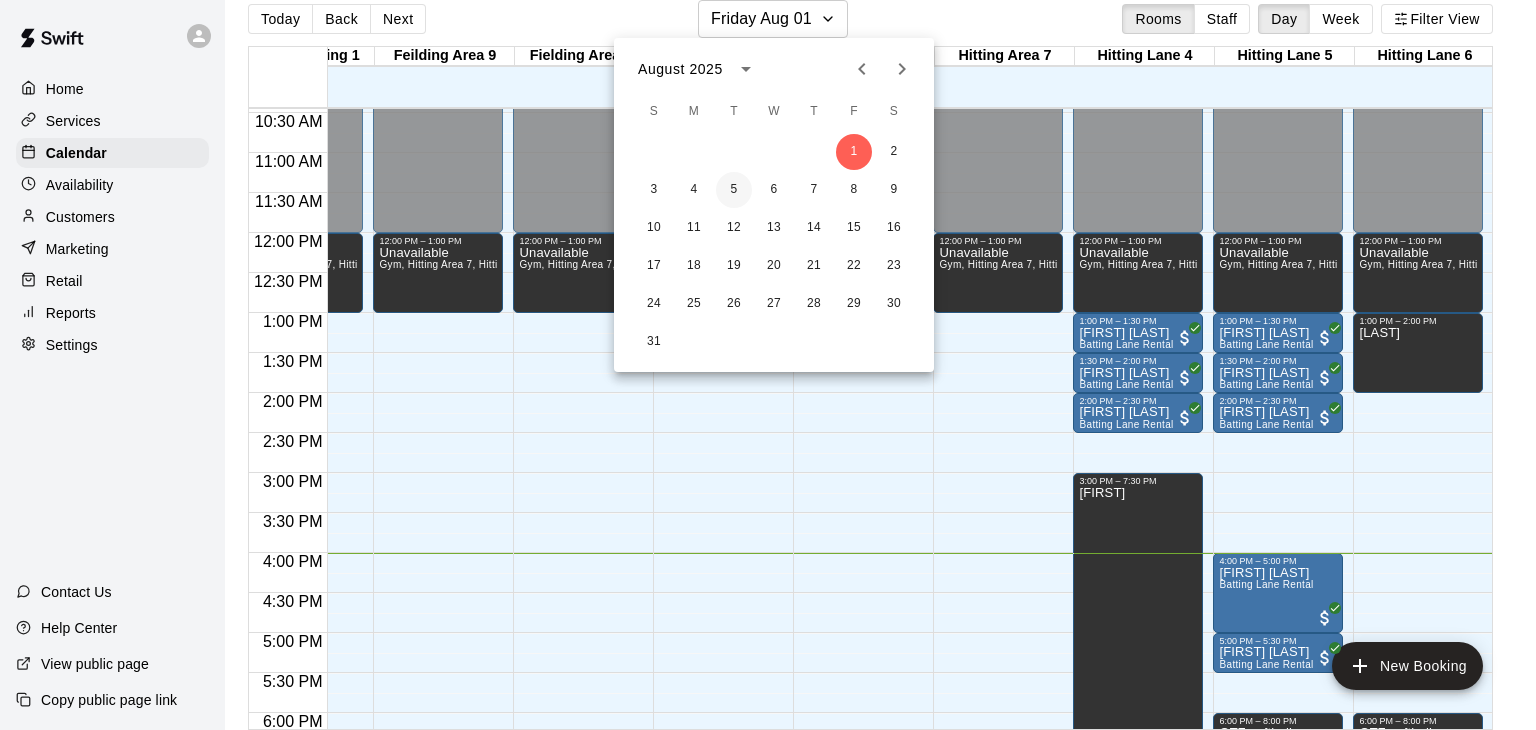 click on "5" at bounding box center (734, 190) 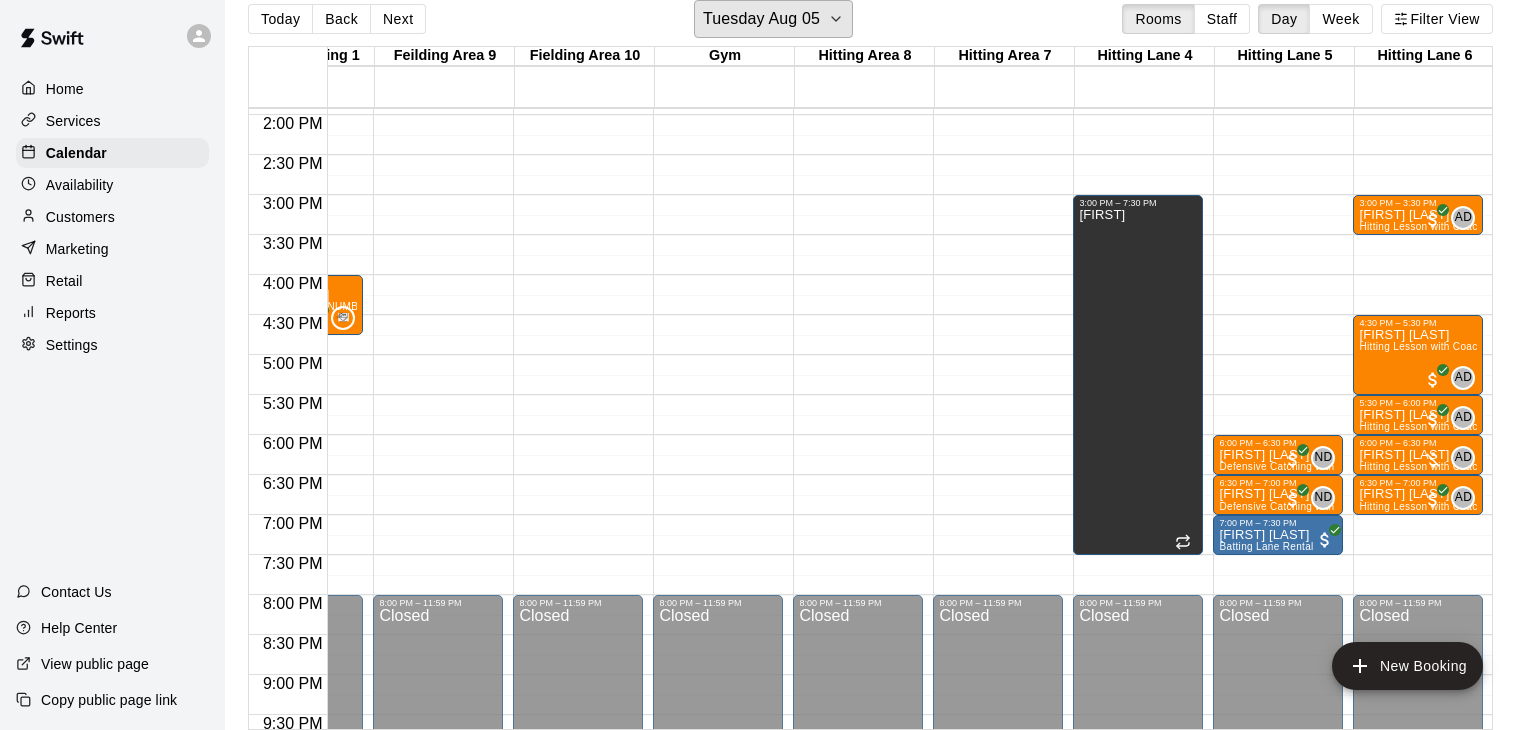 scroll, scrollTop: 1114, scrollLeft: 405, axis: both 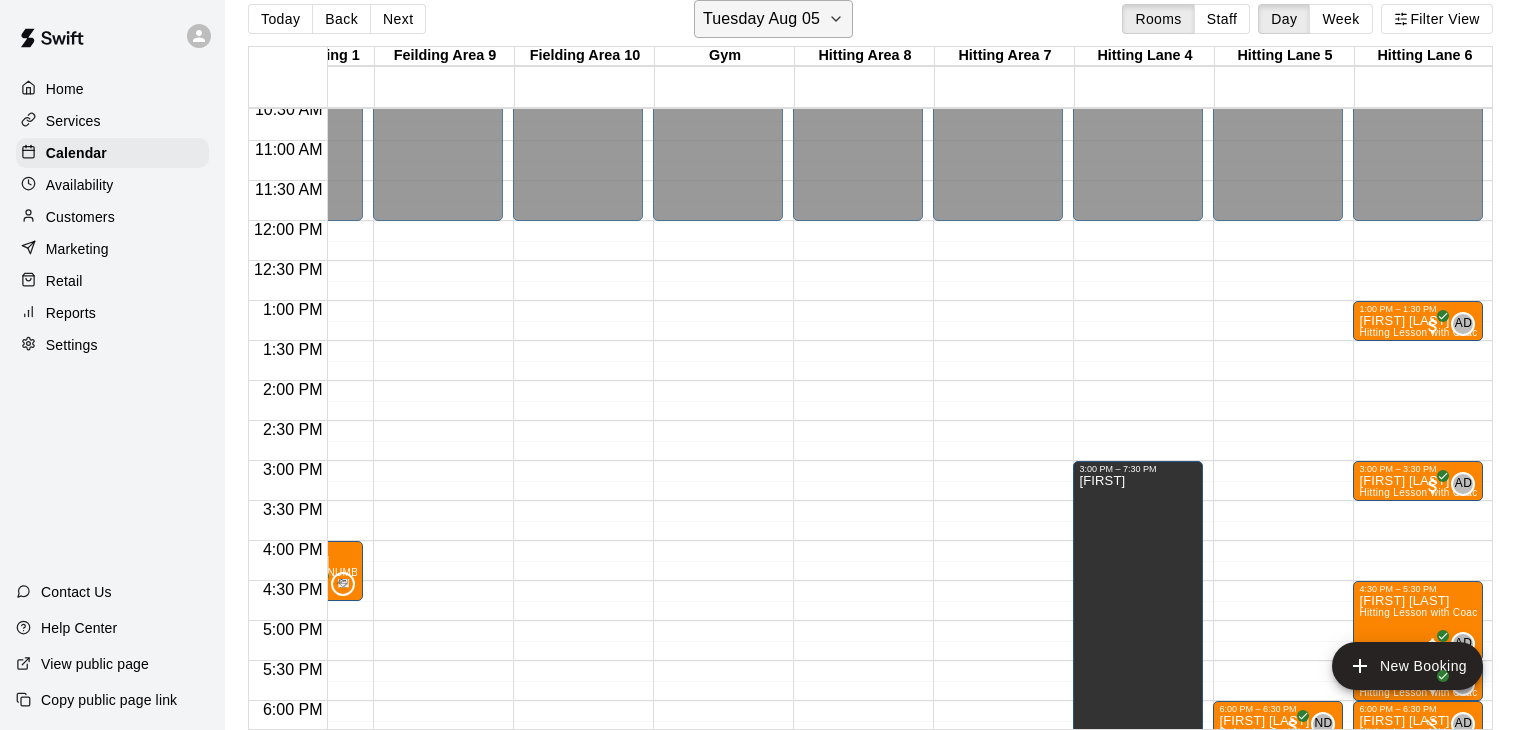 click 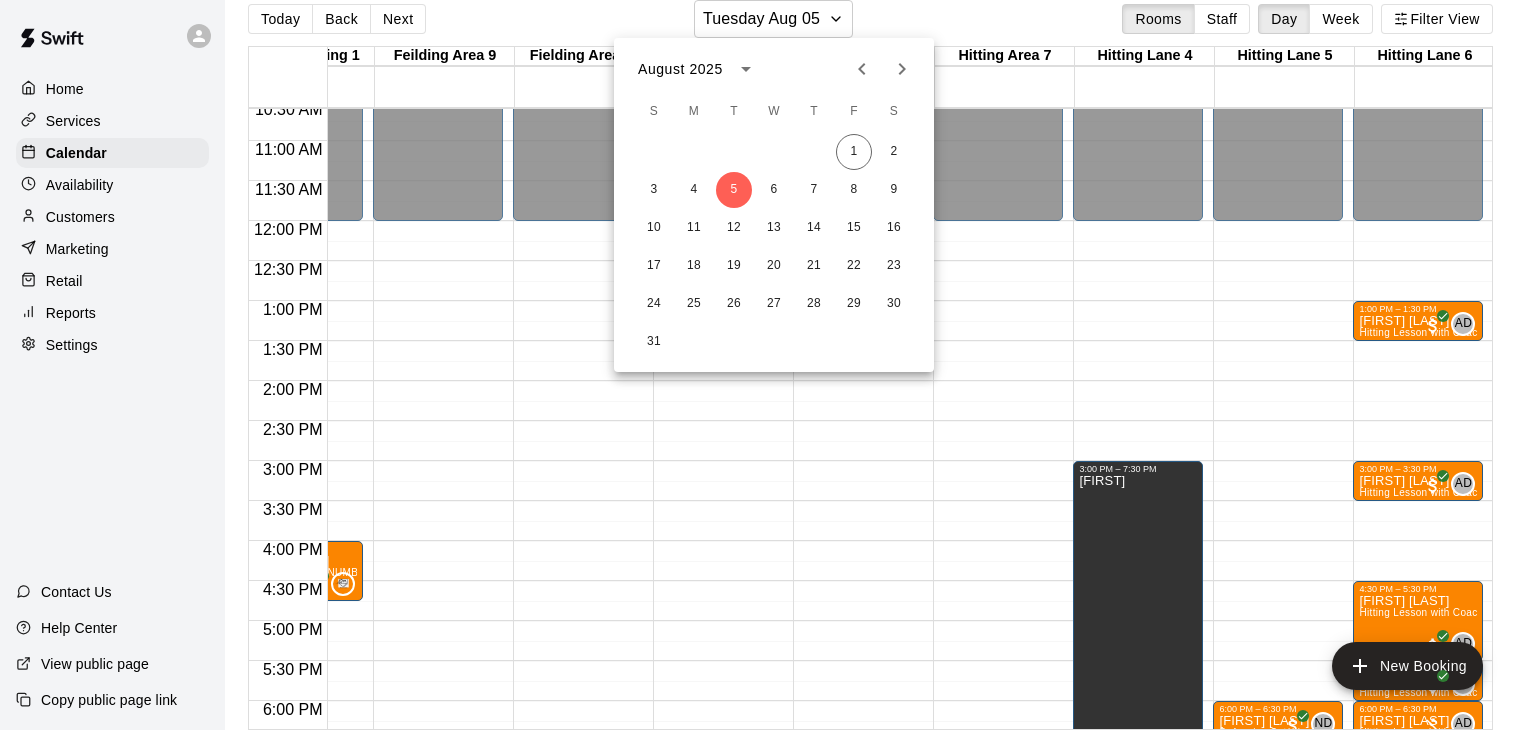 click at bounding box center [768, 365] 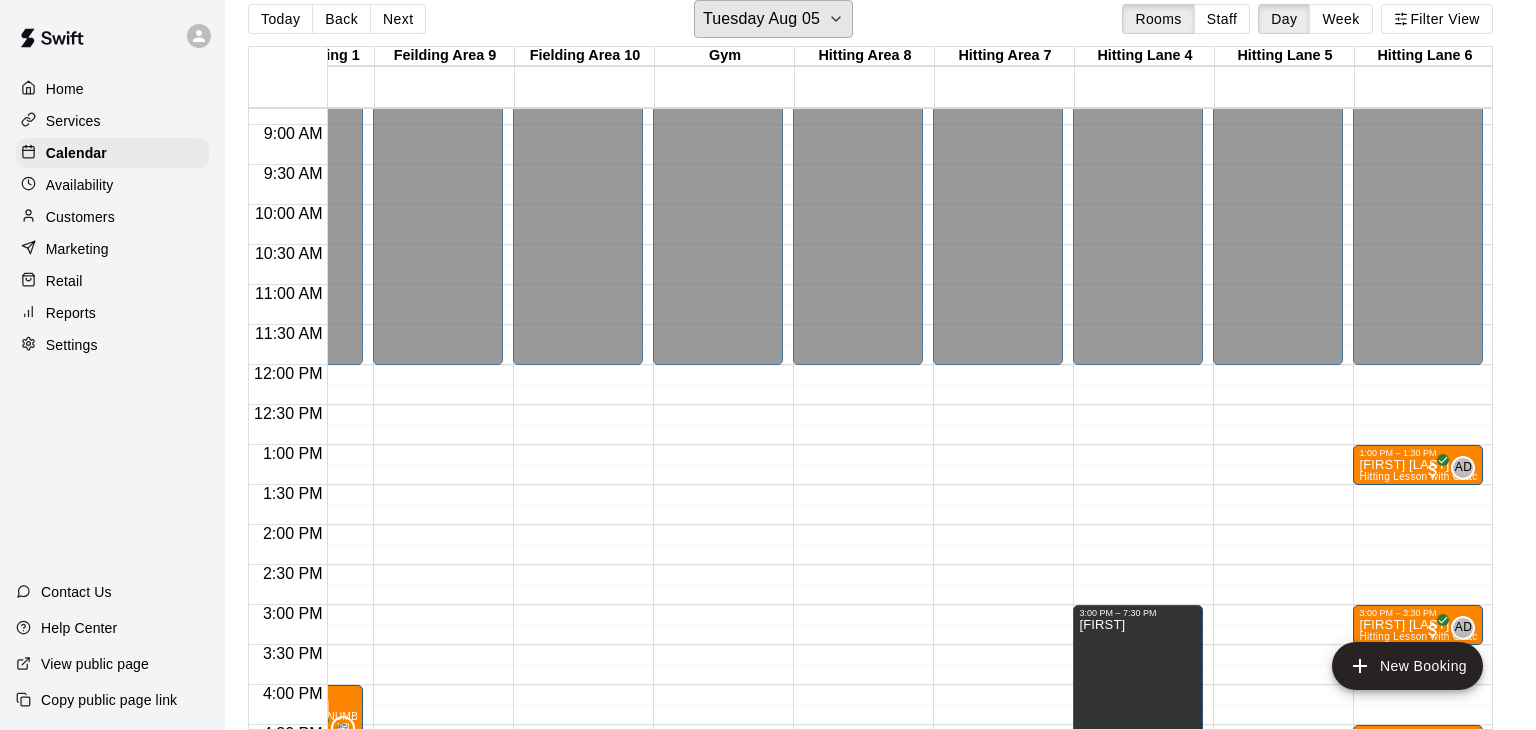 scroll, scrollTop: 702, scrollLeft: 514, axis: both 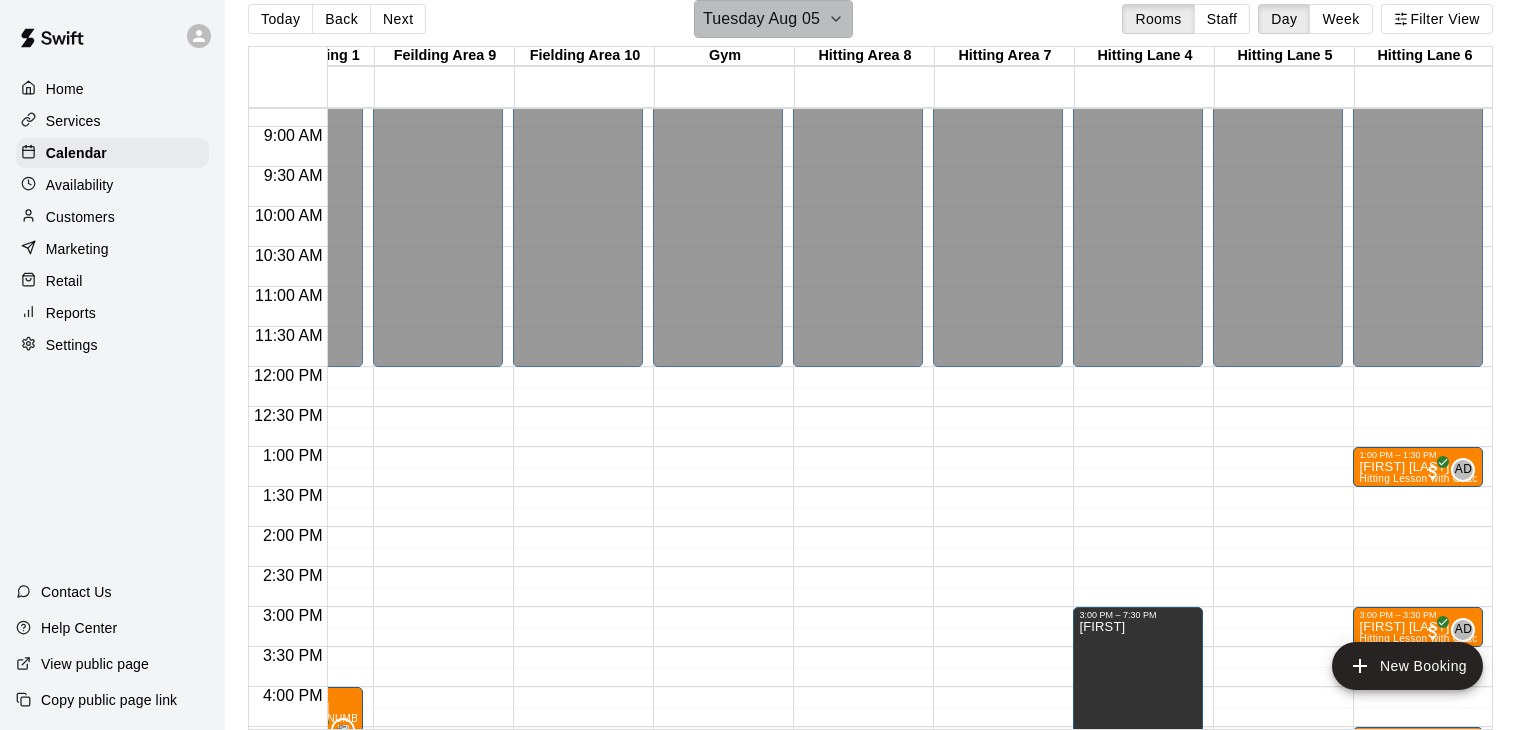 click 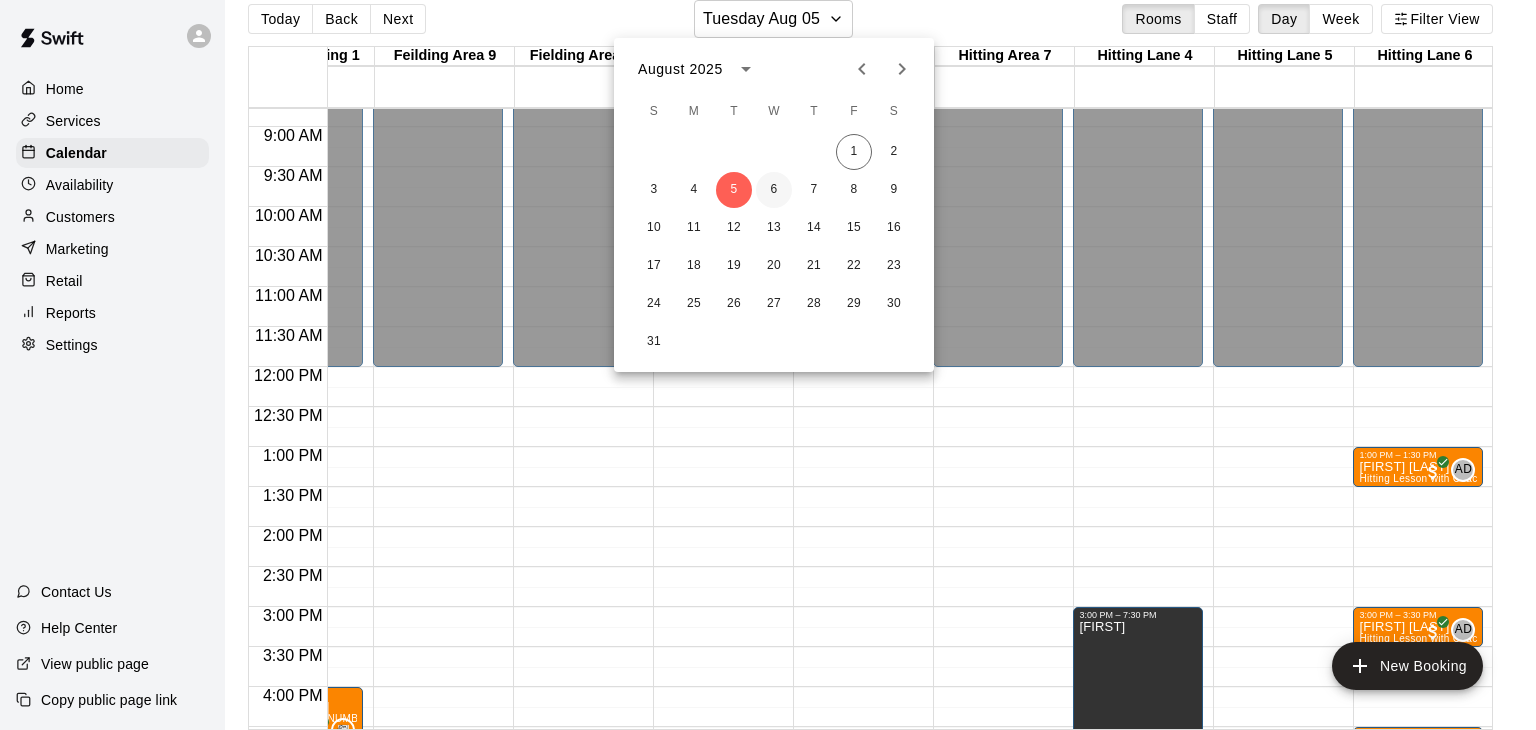 click on "6" at bounding box center (774, 190) 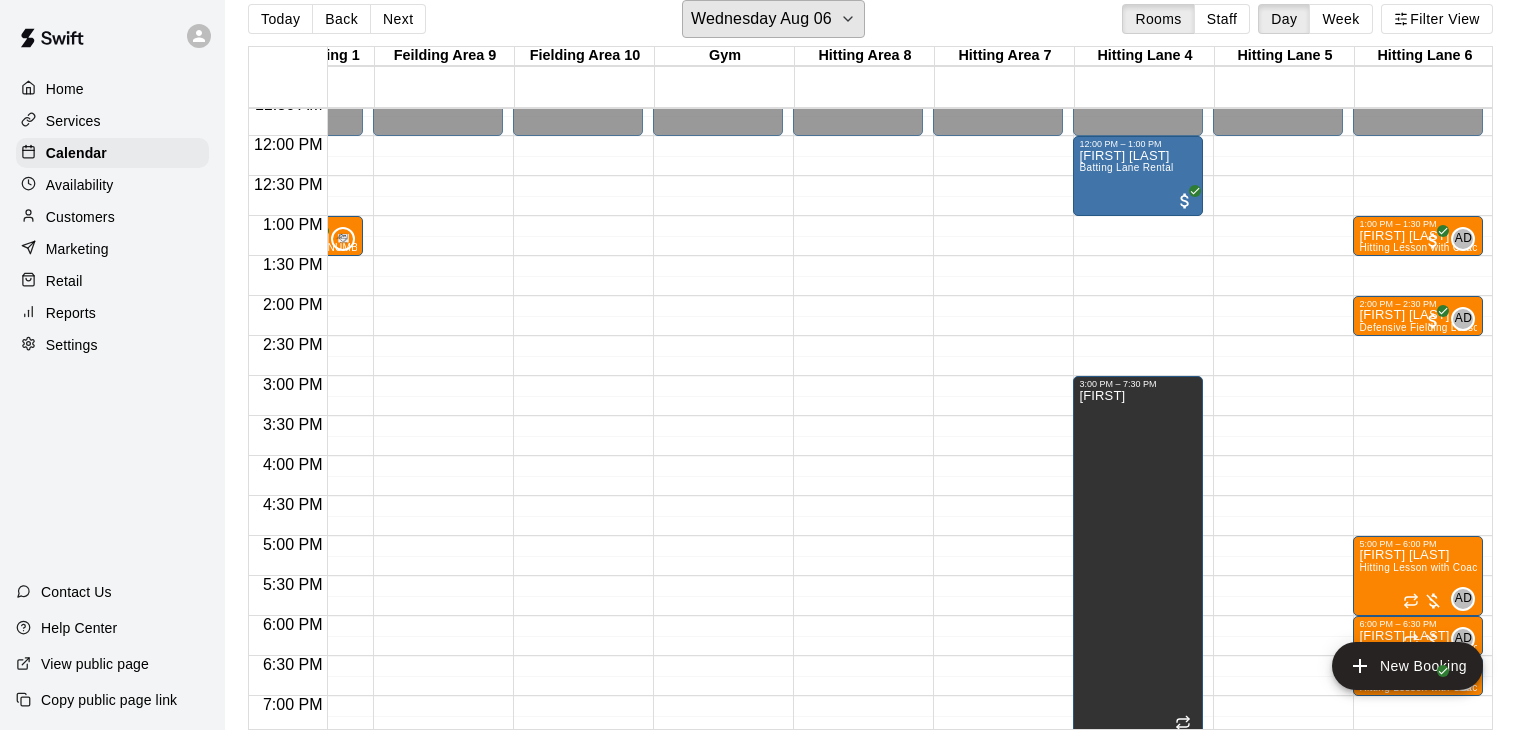 scroll, scrollTop: 884, scrollLeft: 514, axis: both 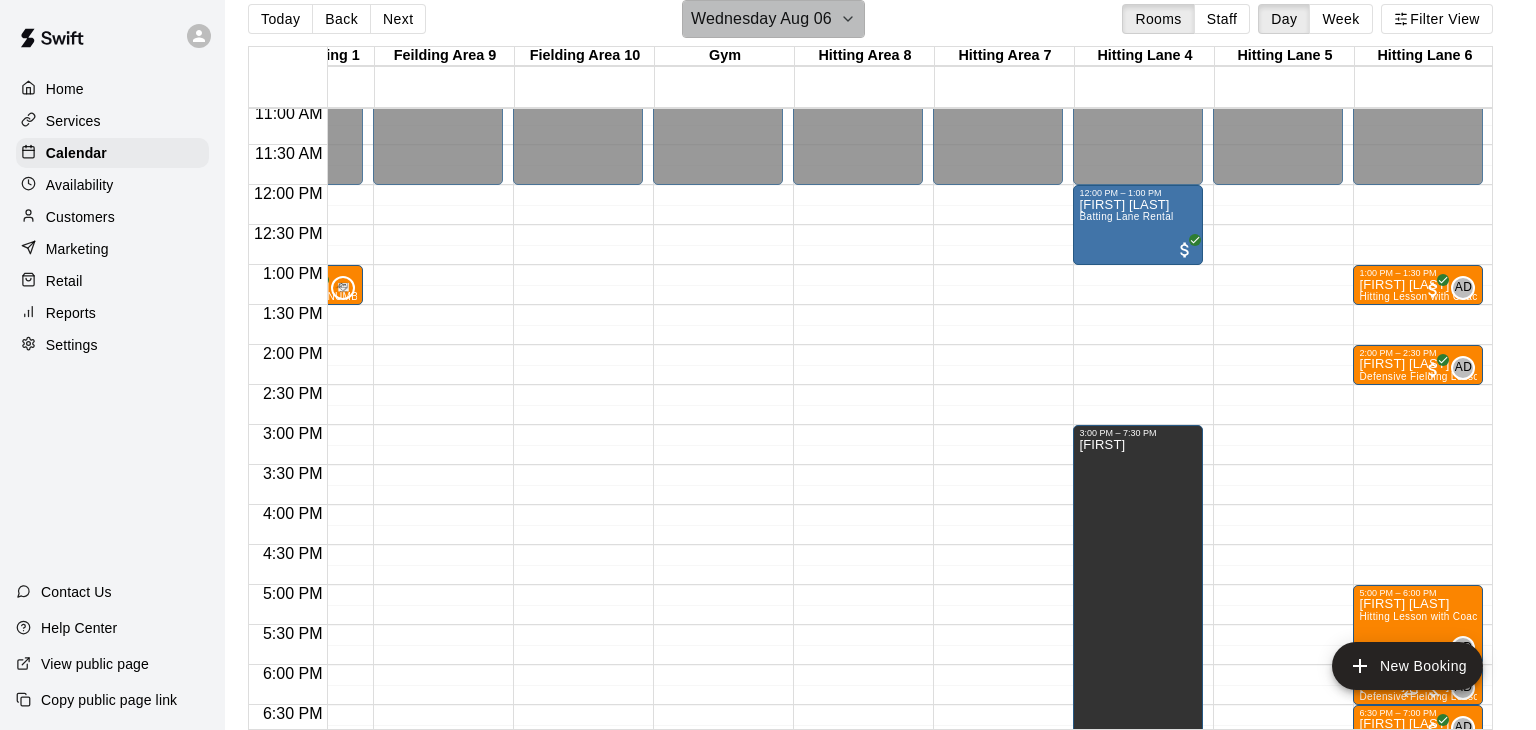 click 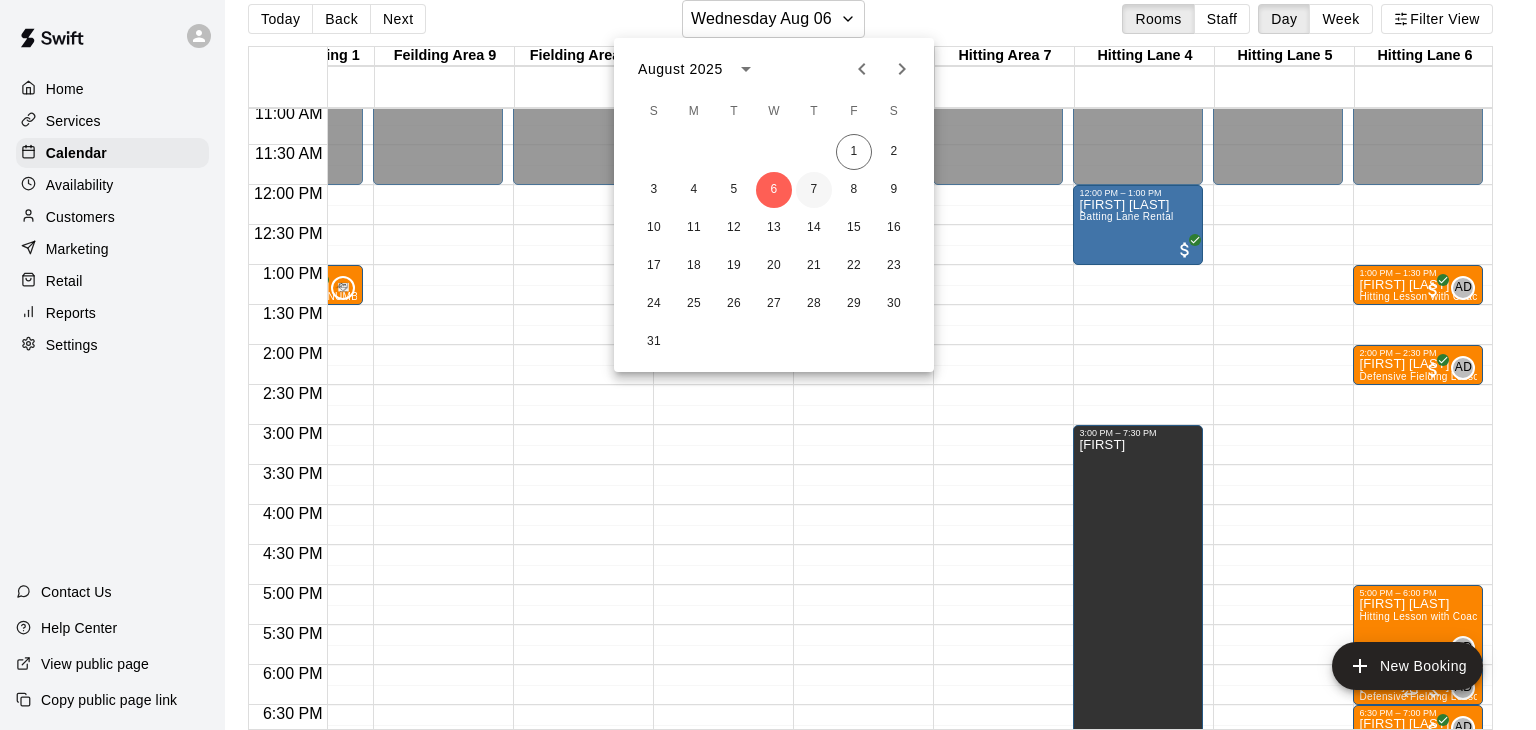 click on "7" at bounding box center [814, 190] 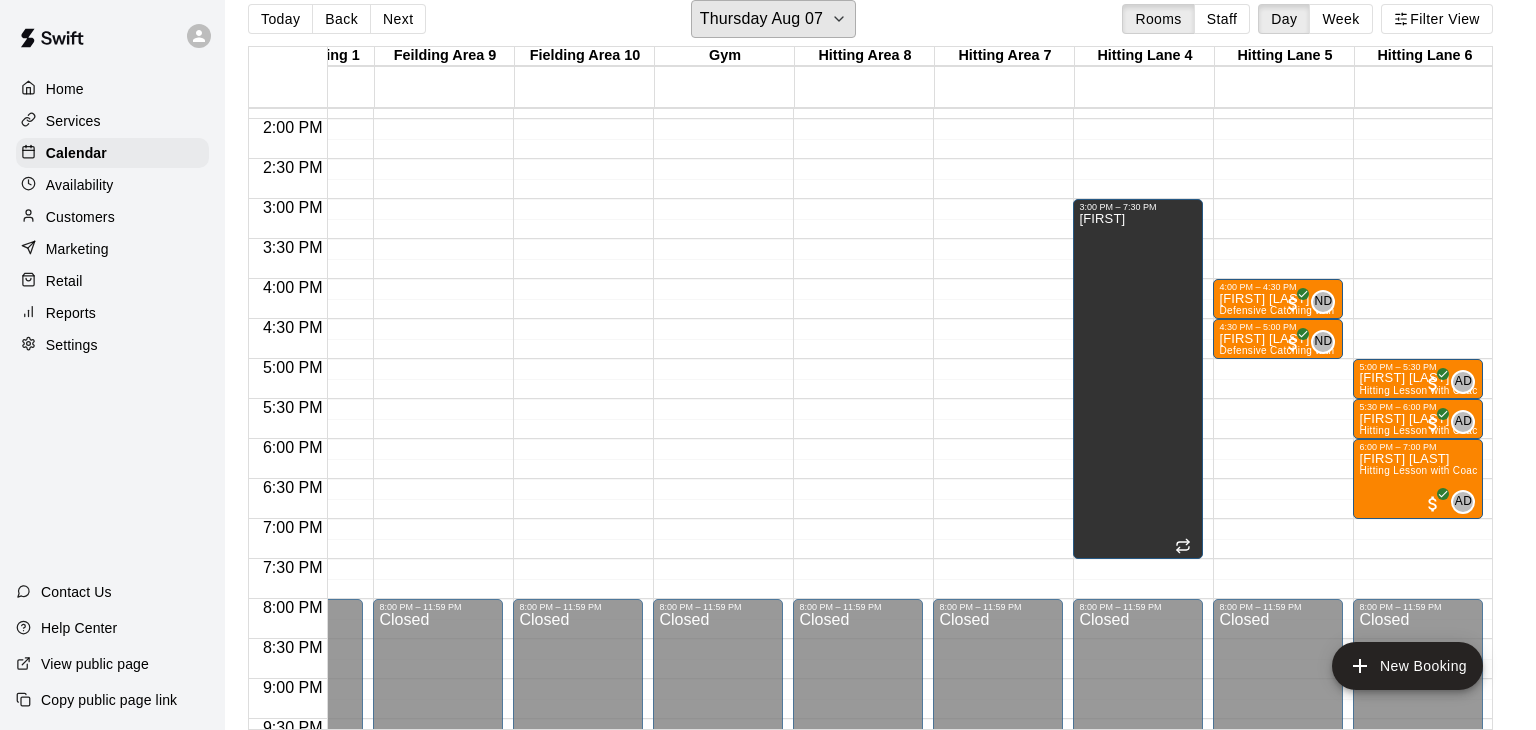 scroll, scrollTop: 1108, scrollLeft: 514, axis: both 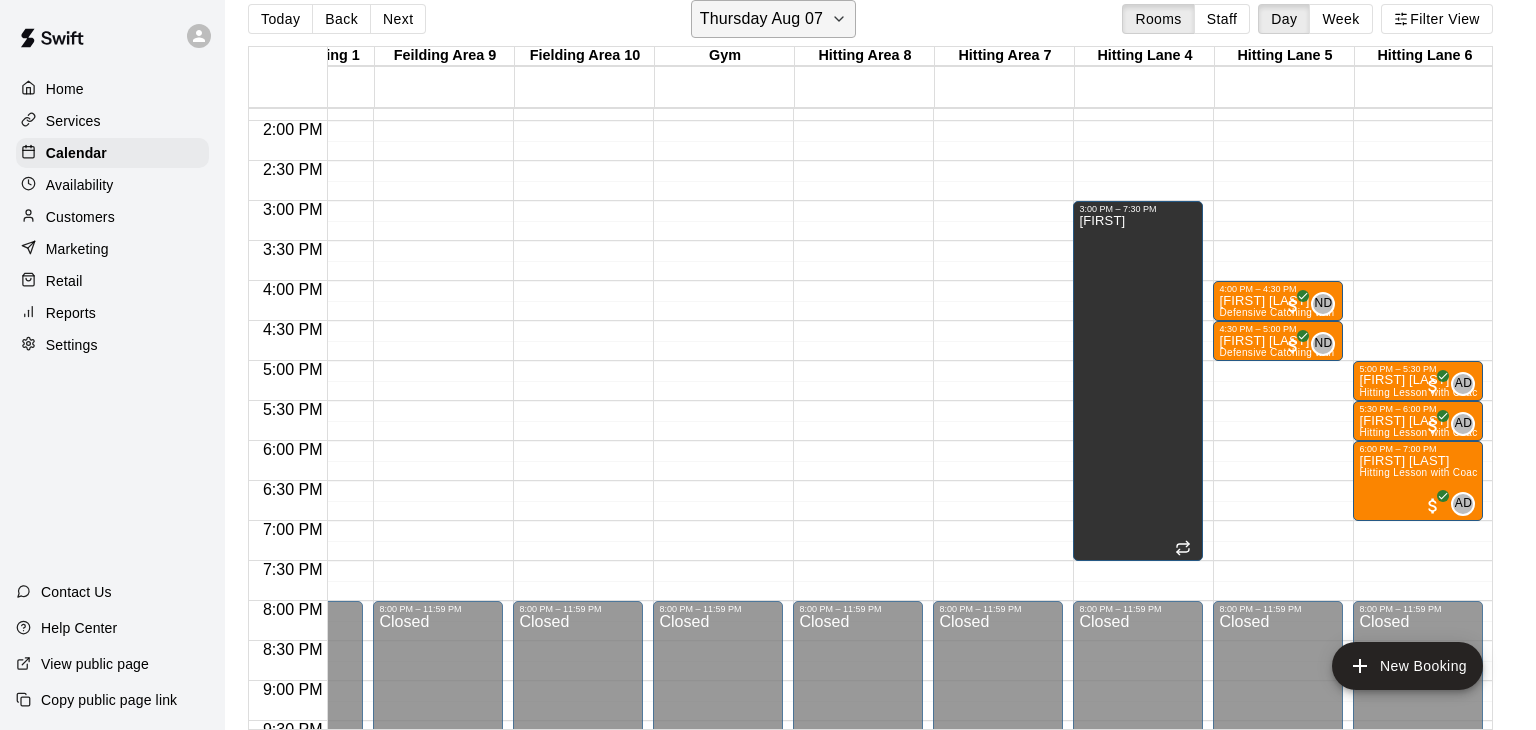 click 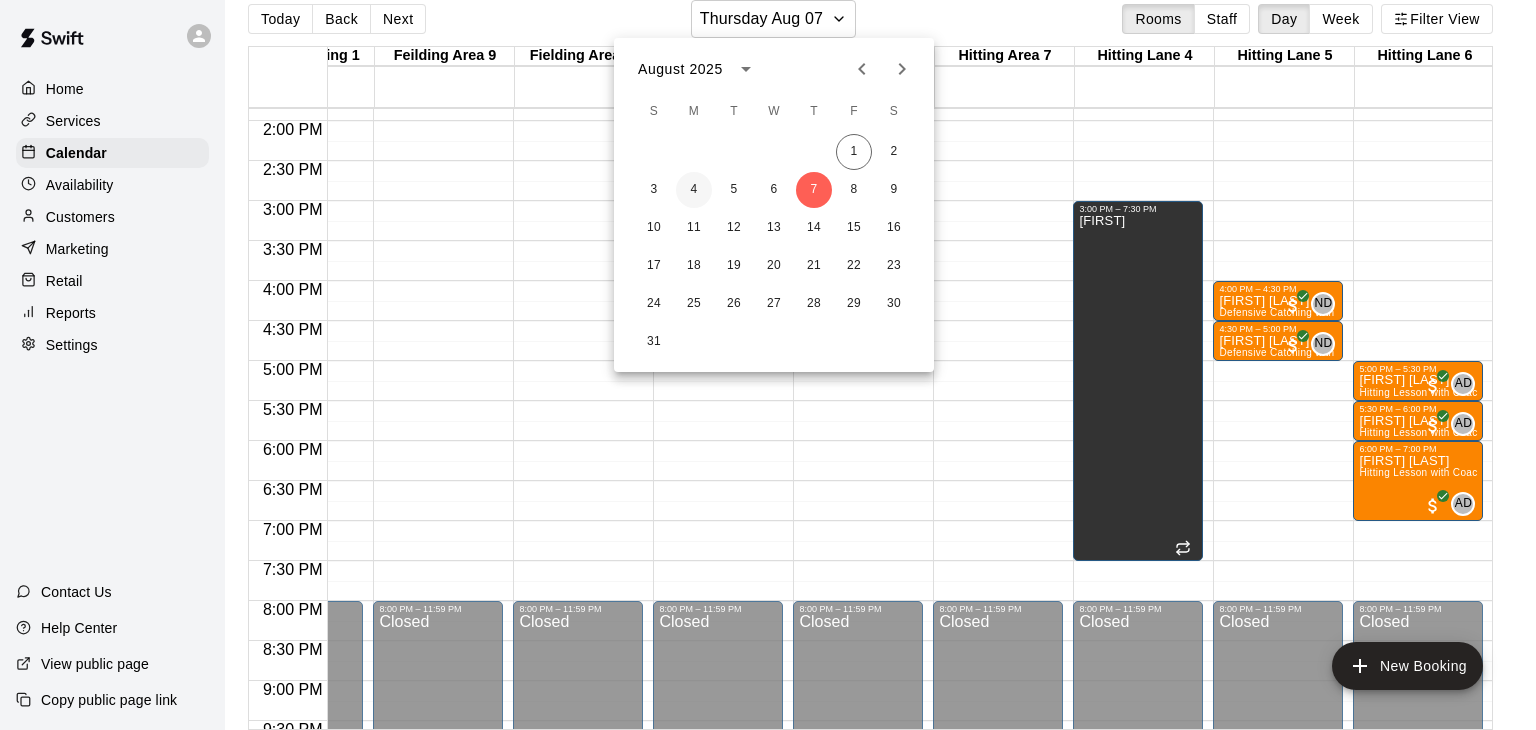 click on "4" at bounding box center [694, 190] 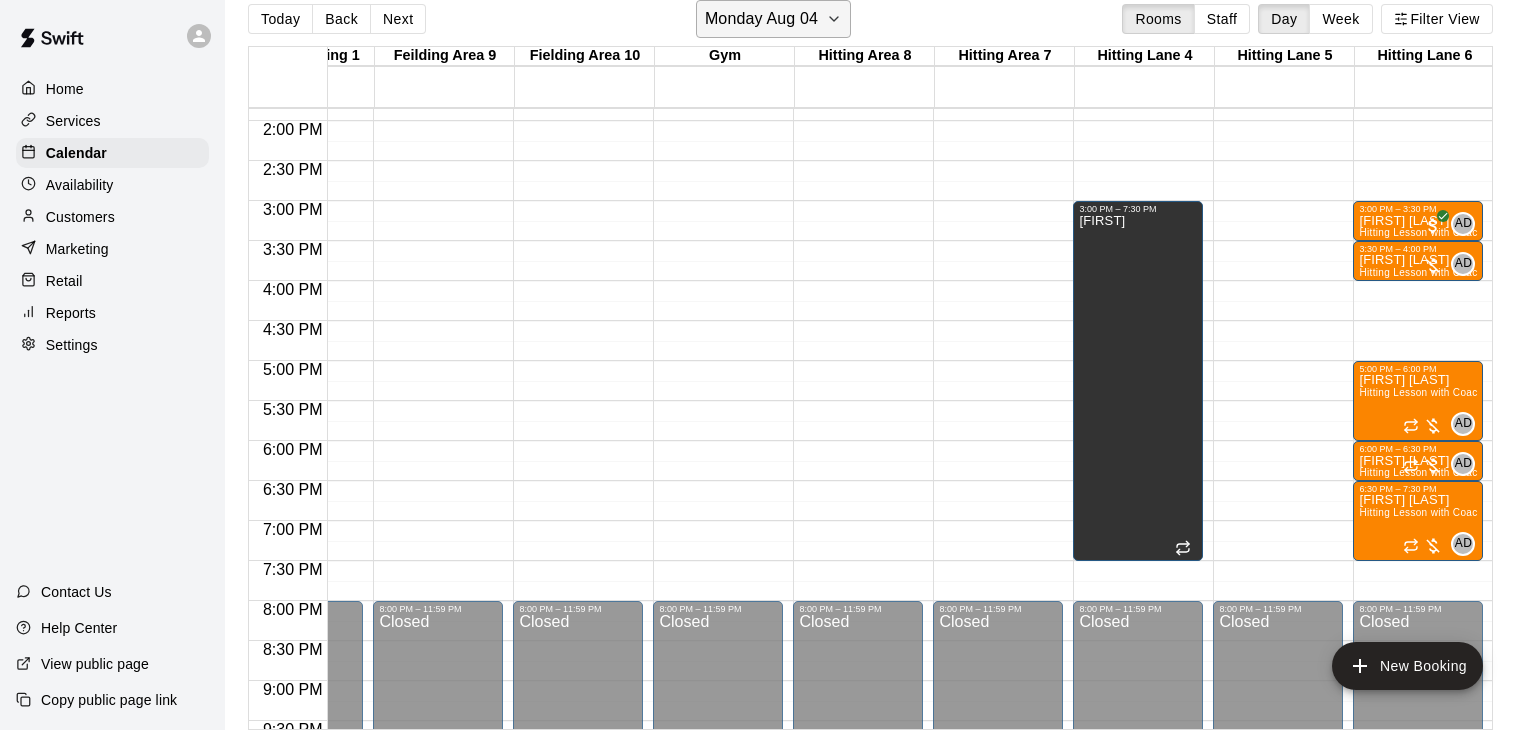click on "Monday Aug 04" at bounding box center (773, 19) 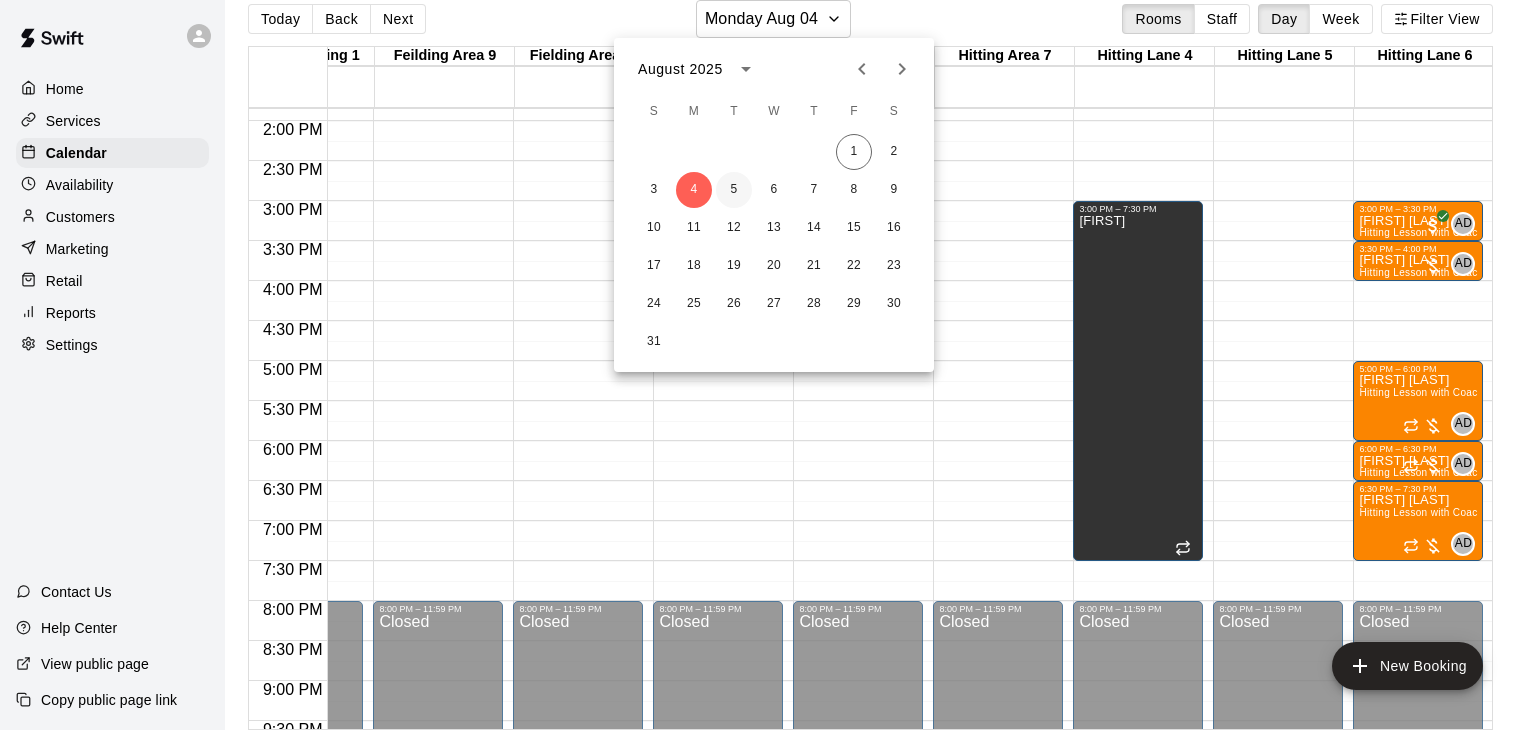 click on "5" at bounding box center (734, 190) 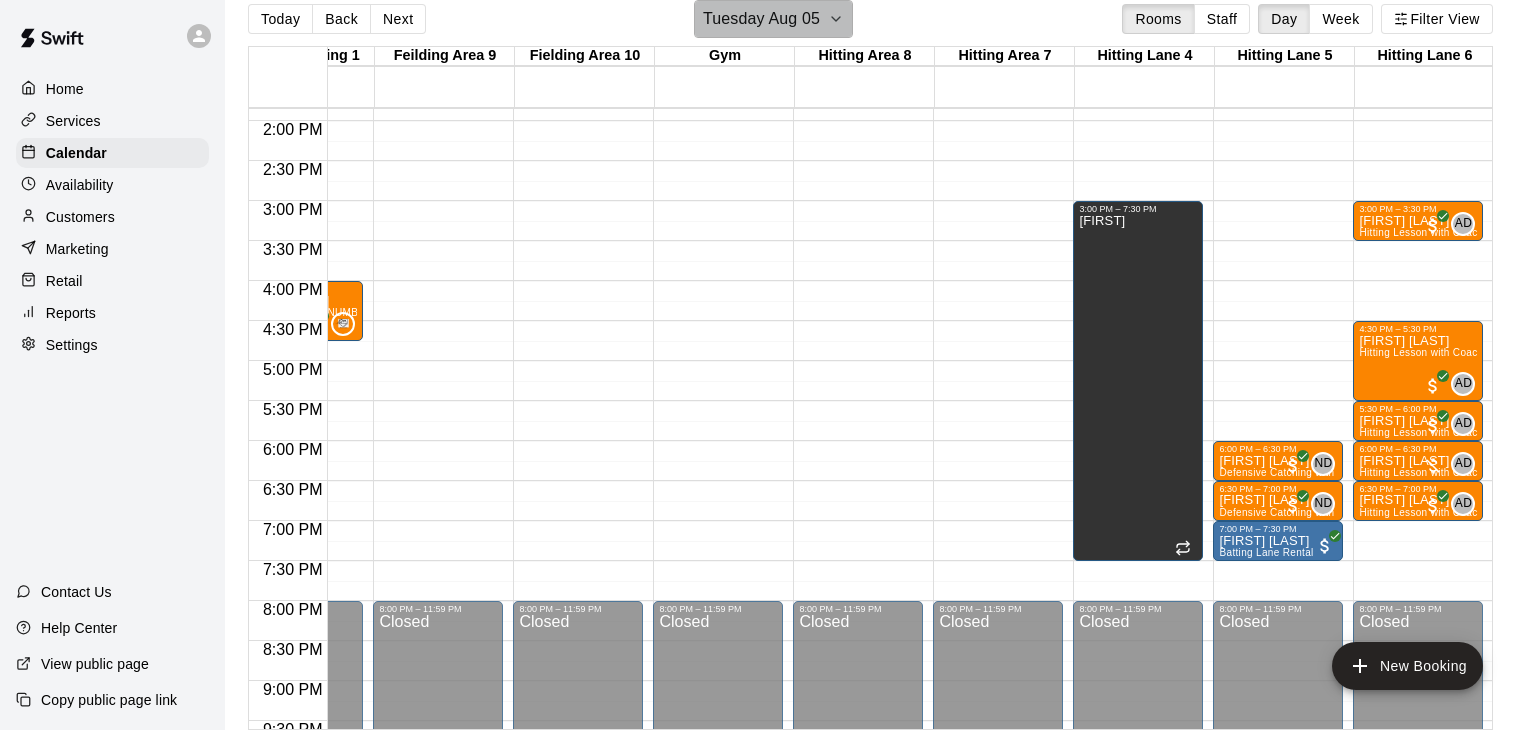 click 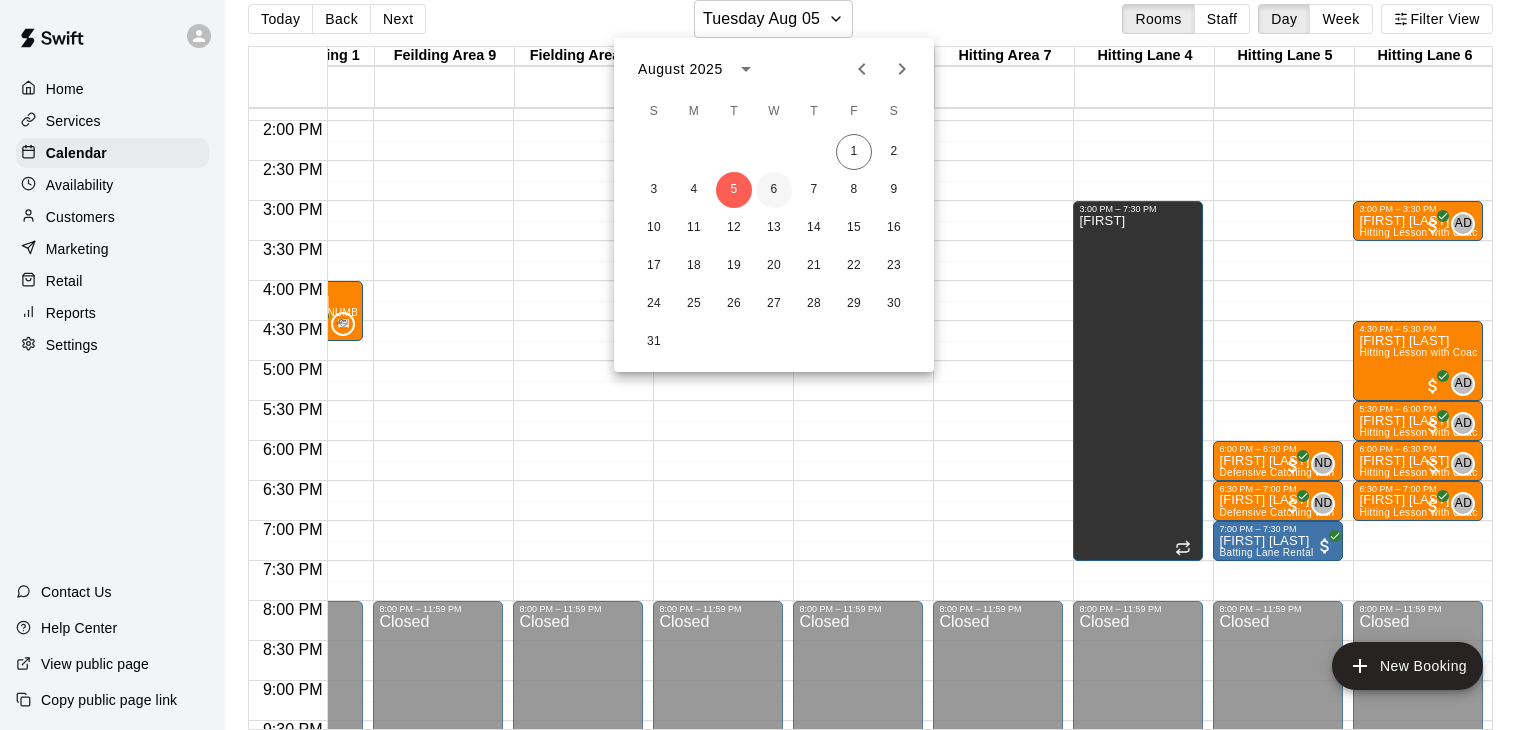 click on "6" at bounding box center [774, 190] 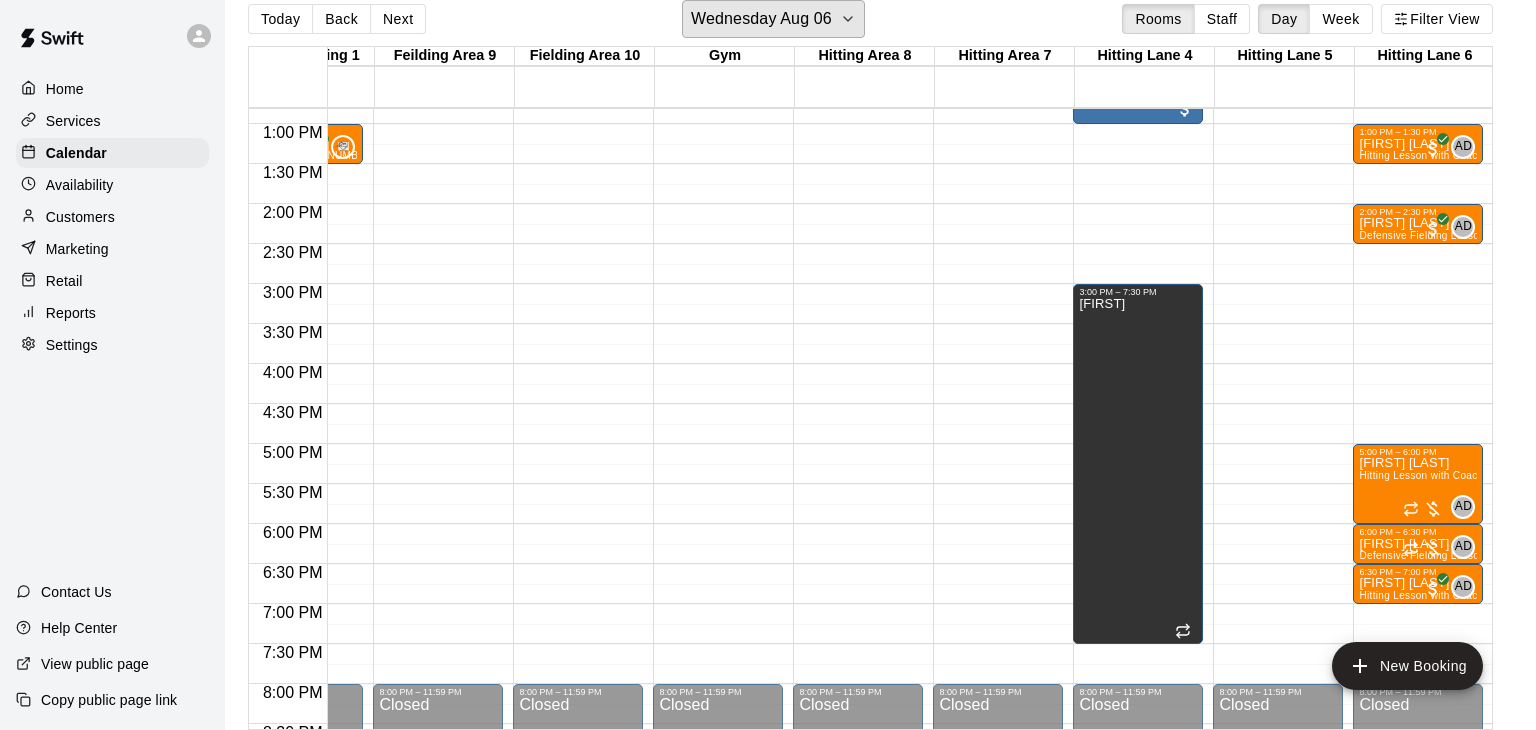scroll, scrollTop: 1023, scrollLeft: 514, axis: both 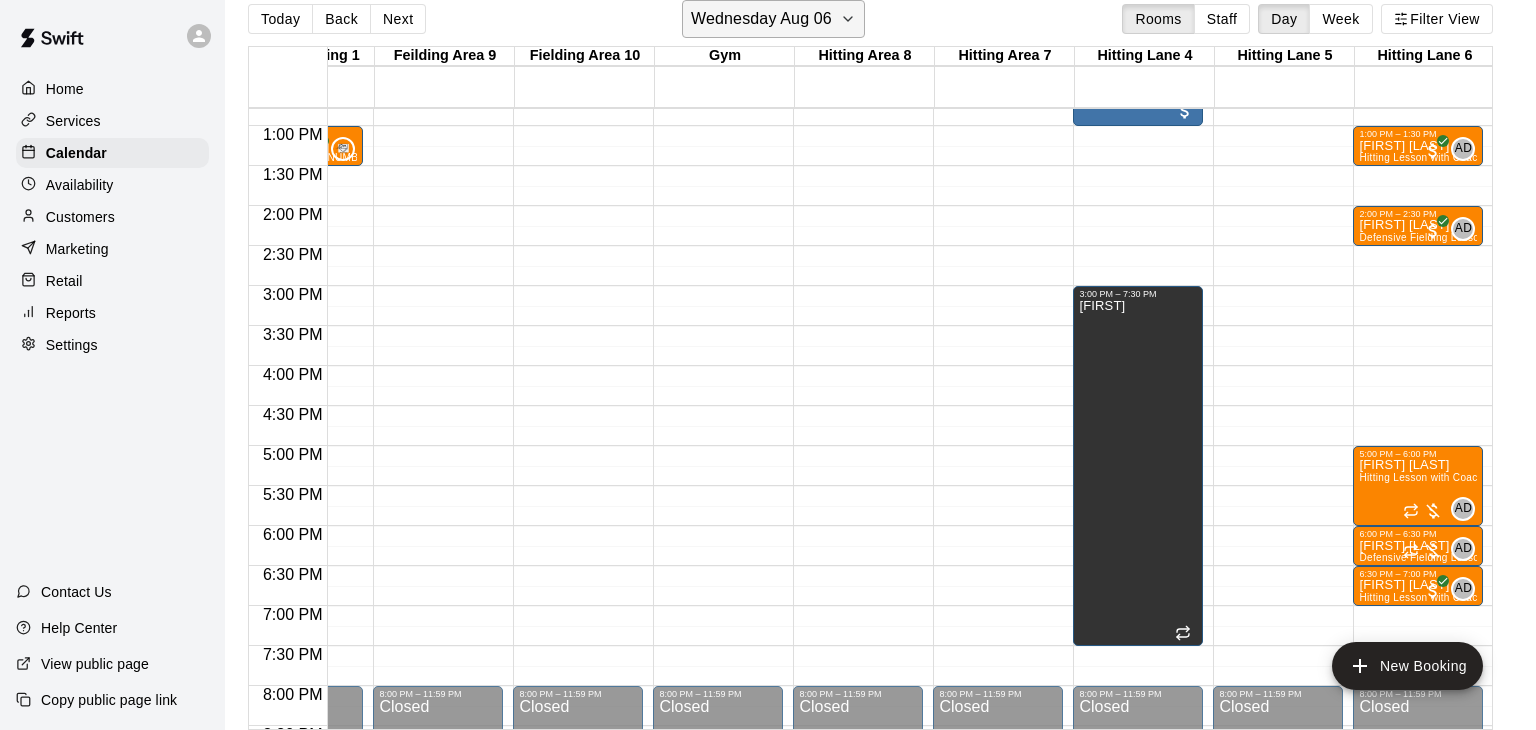 click 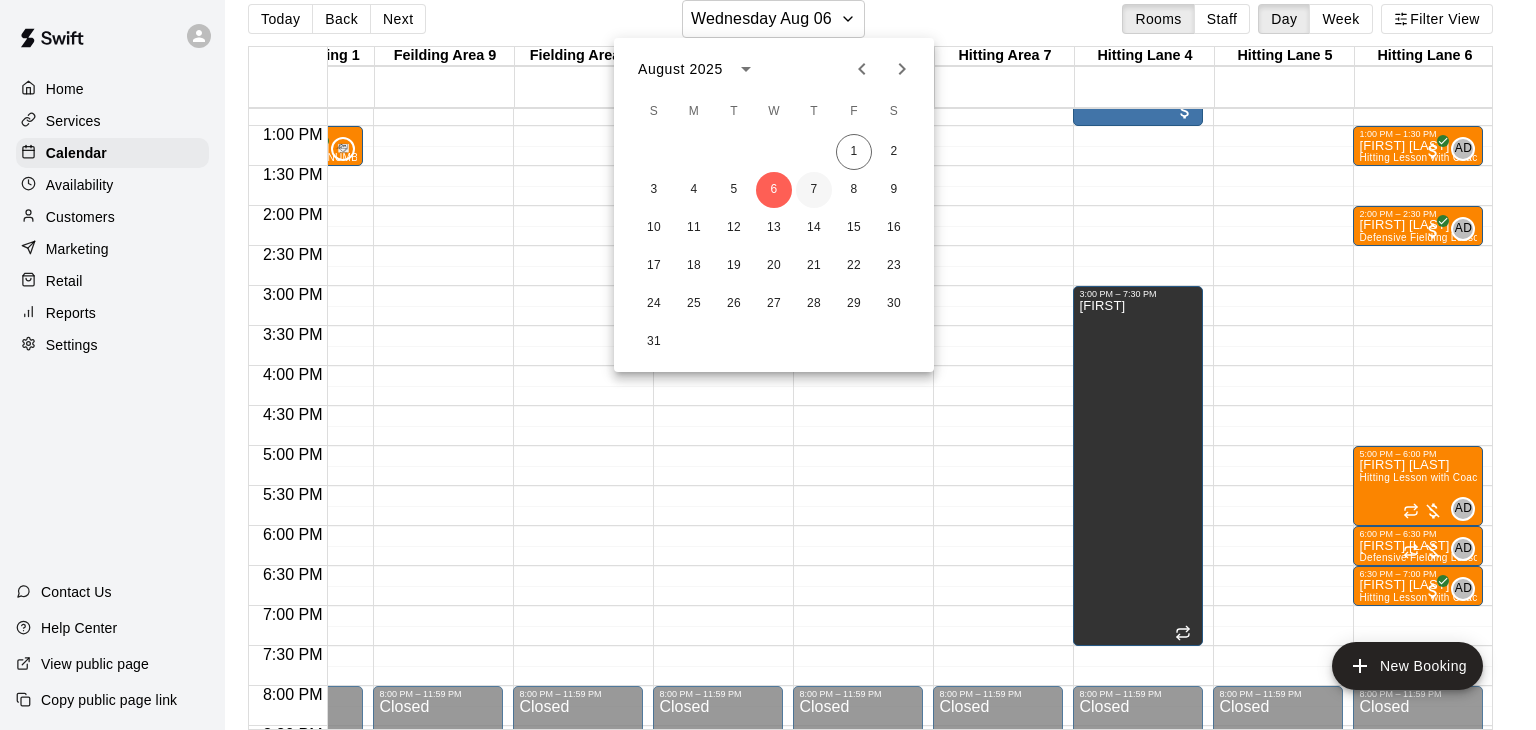 click on "7" at bounding box center (814, 190) 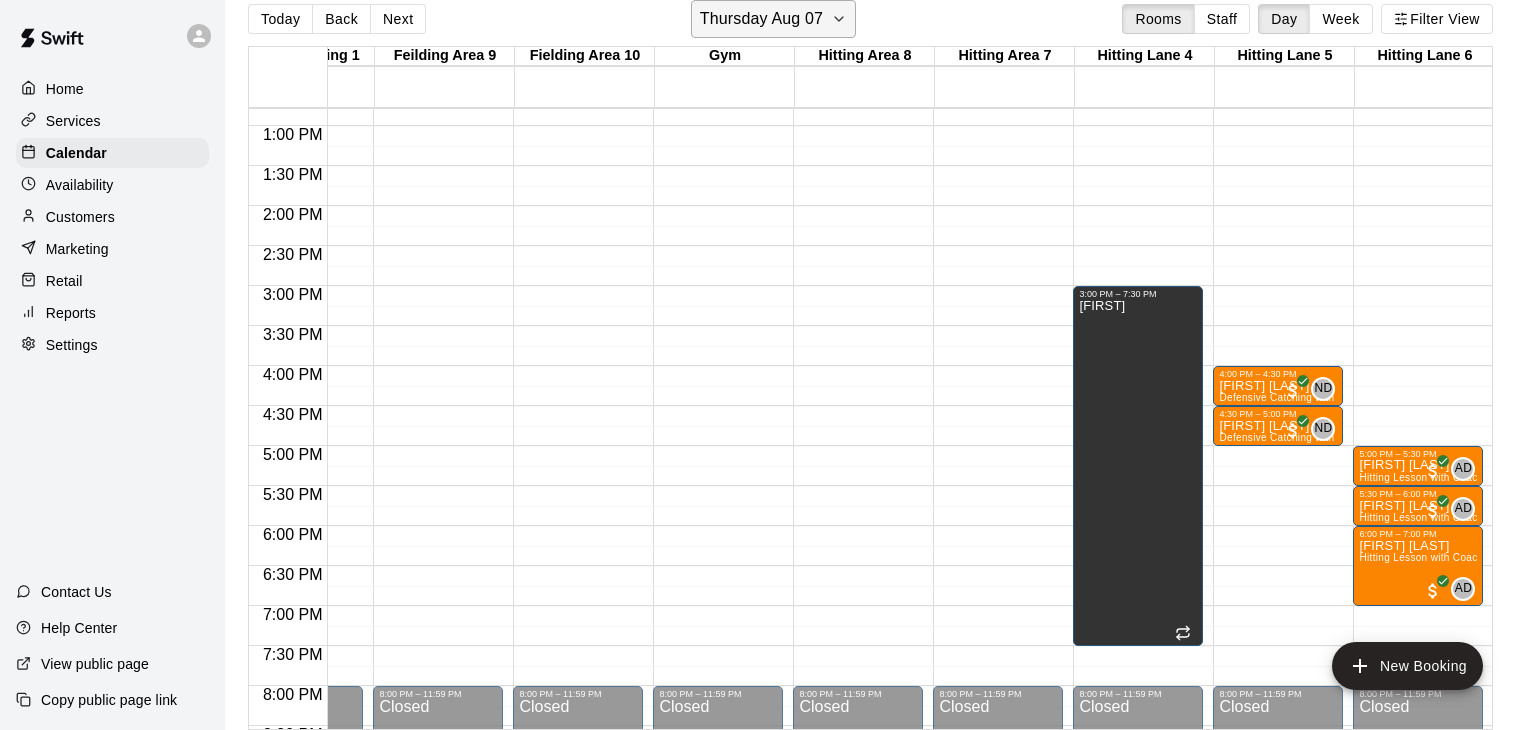click 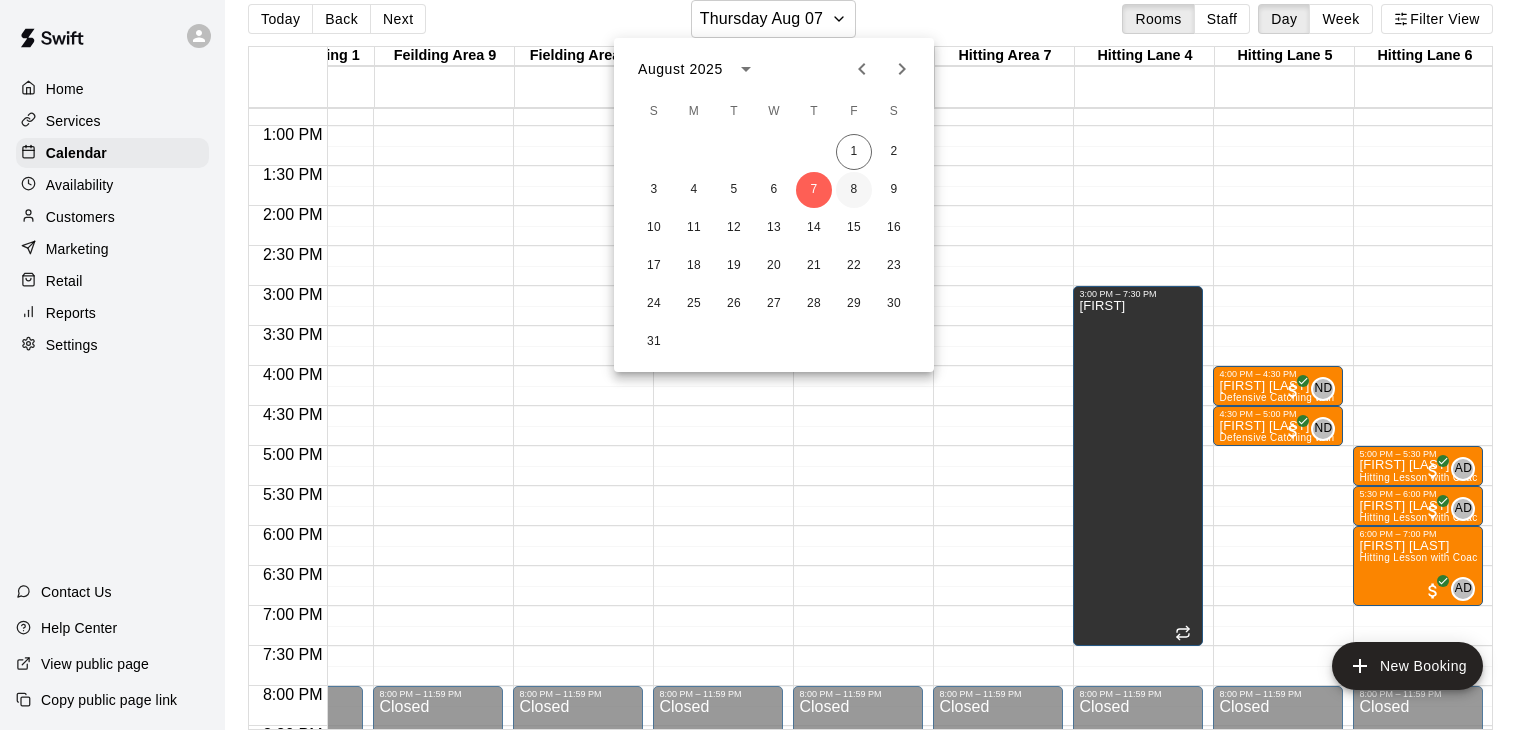 click on "8" at bounding box center (854, 190) 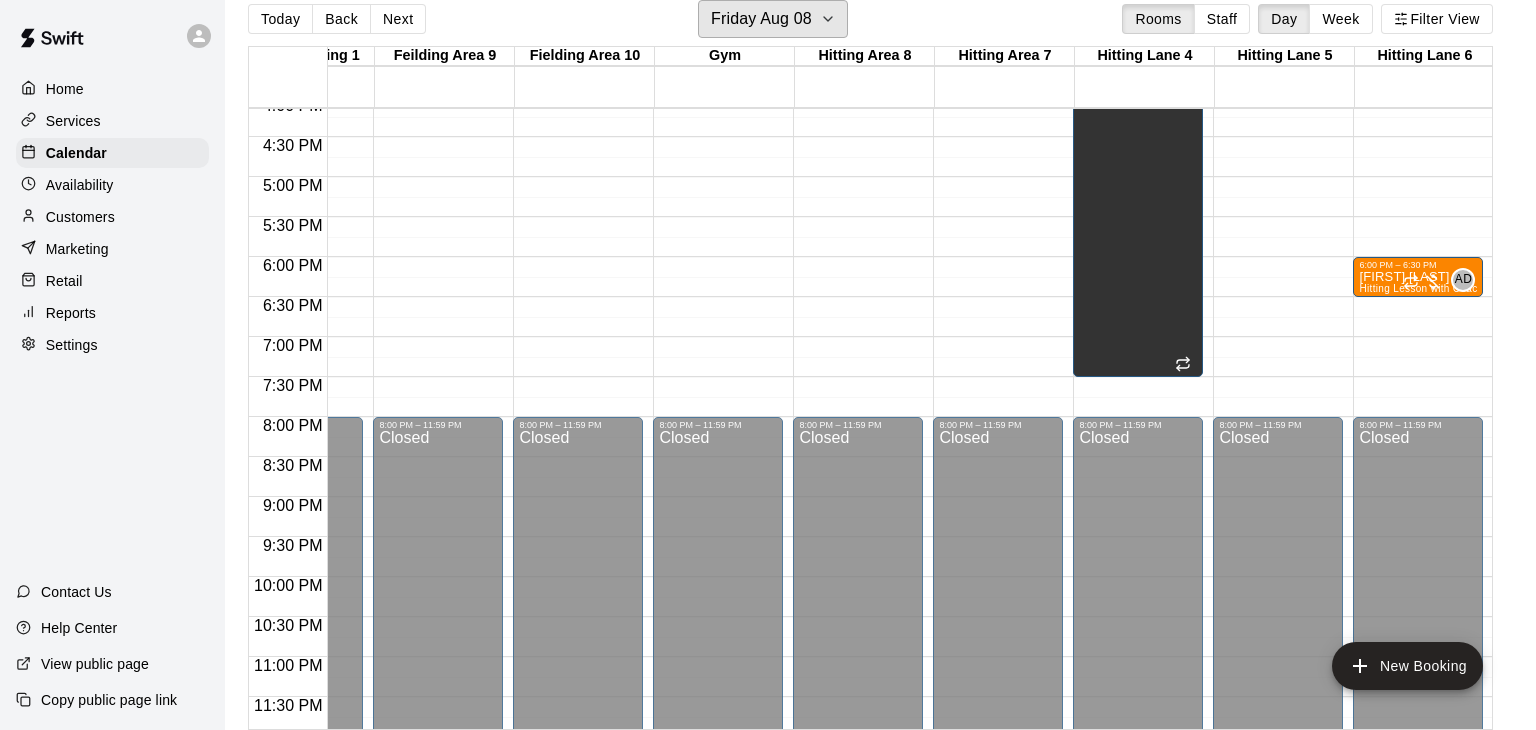 scroll, scrollTop: 1294, scrollLeft: 514, axis: both 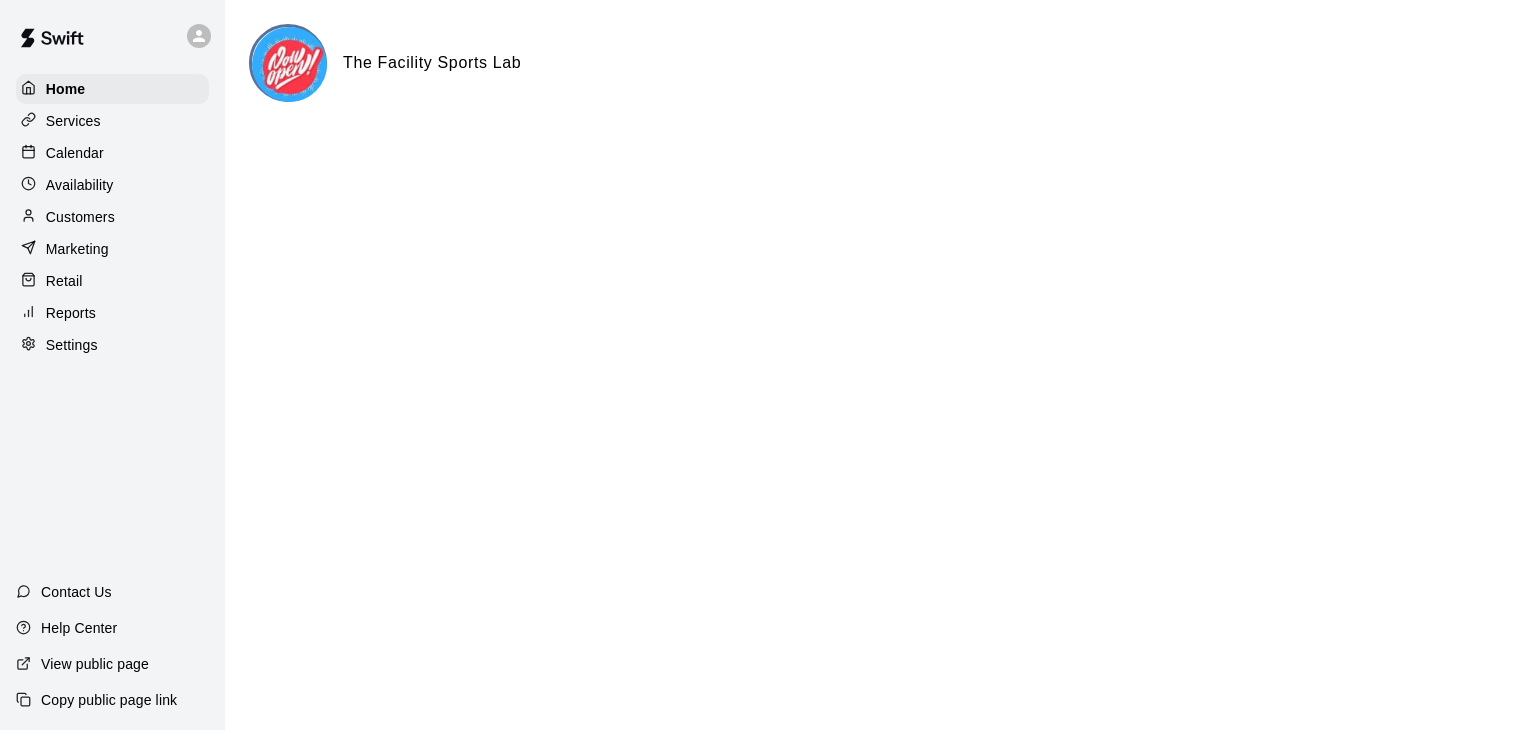 click on "Calendar" at bounding box center [75, 153] 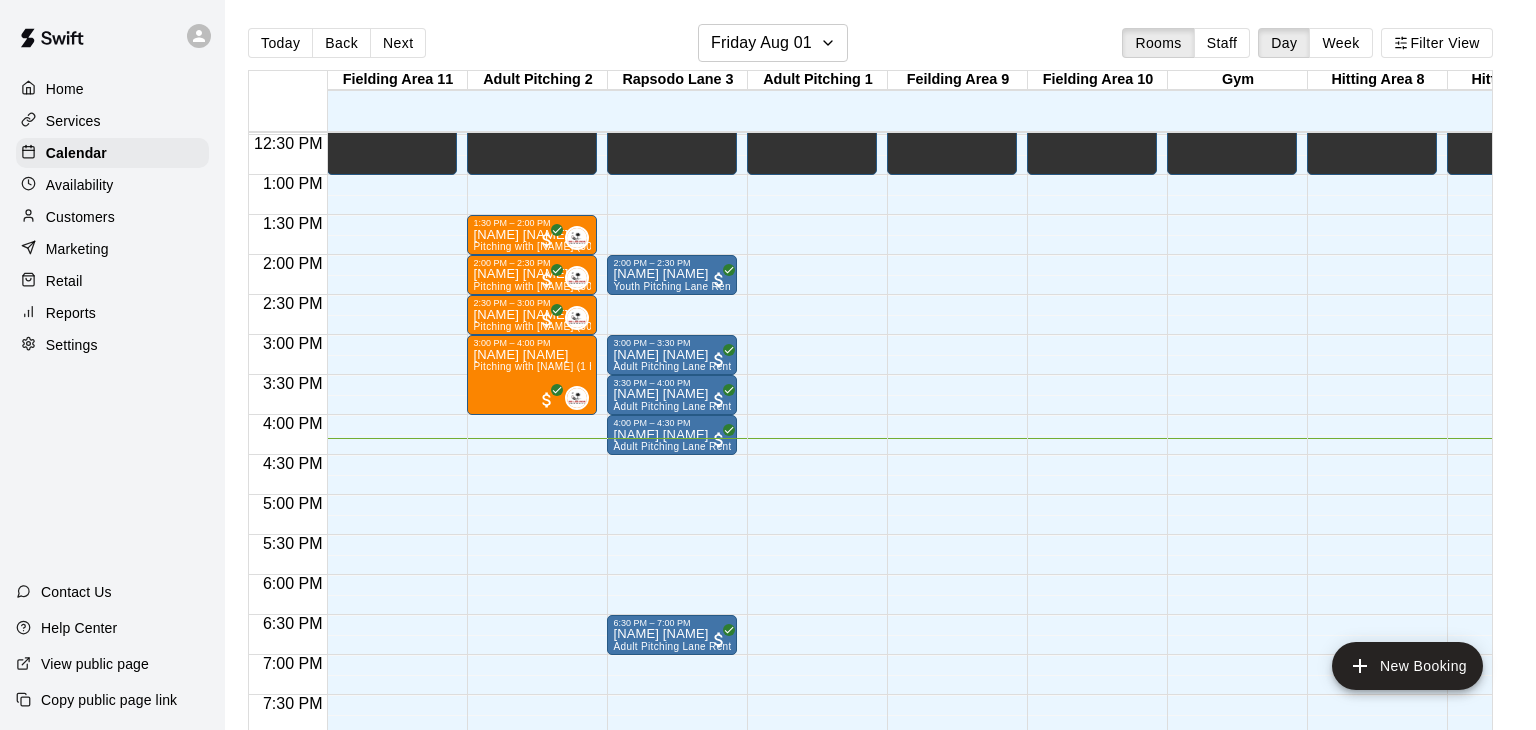 scroll, scrollTop: 998, scrollLeft: 511, axis: both 